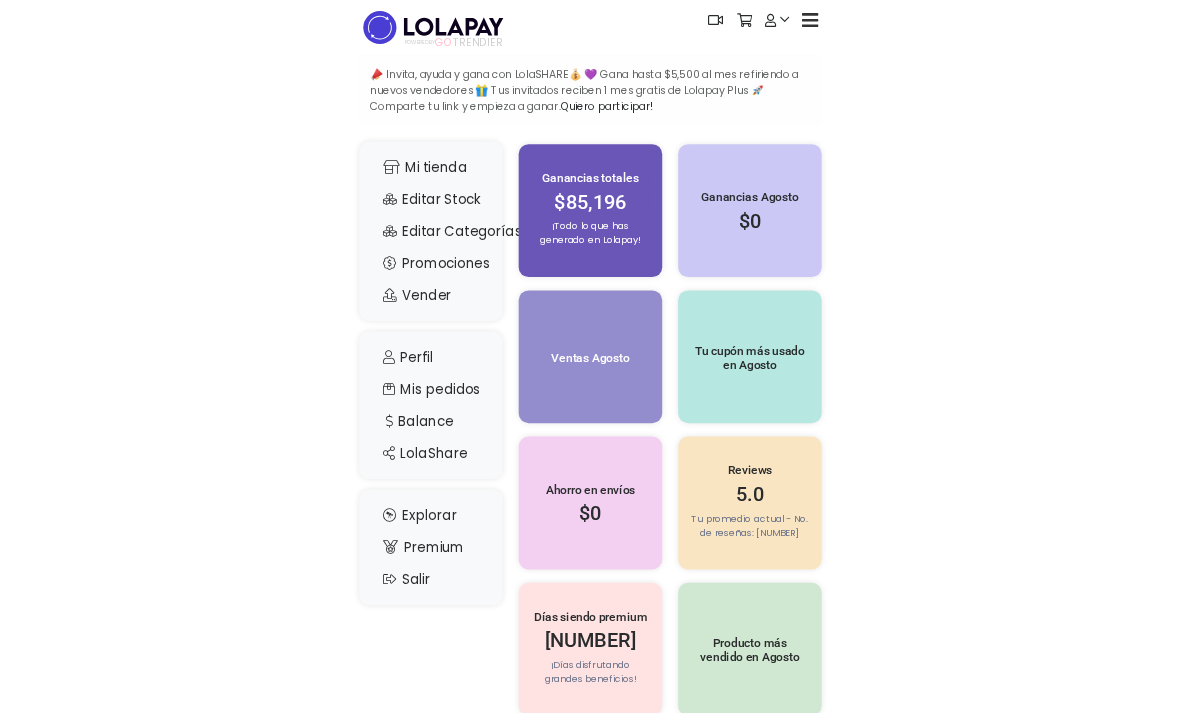 scroll, scrollTop: 0, scrollLeft: 0, axis: both 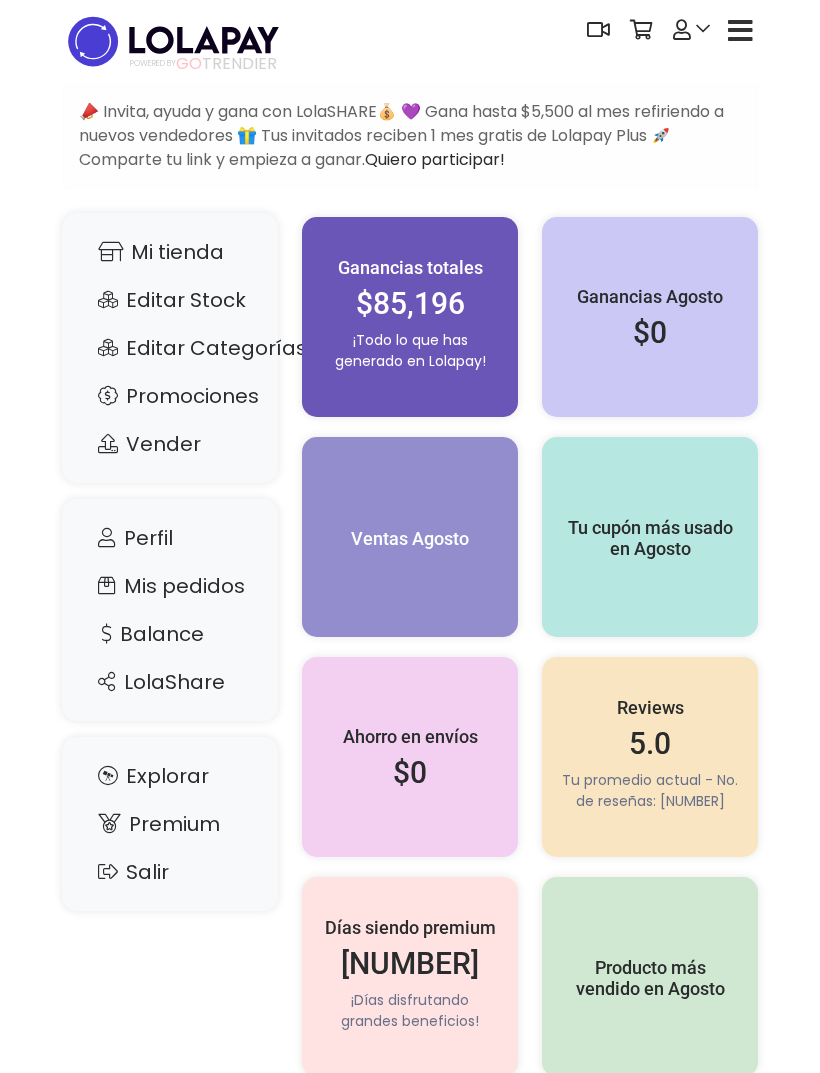click at bounding box center [740, 31] 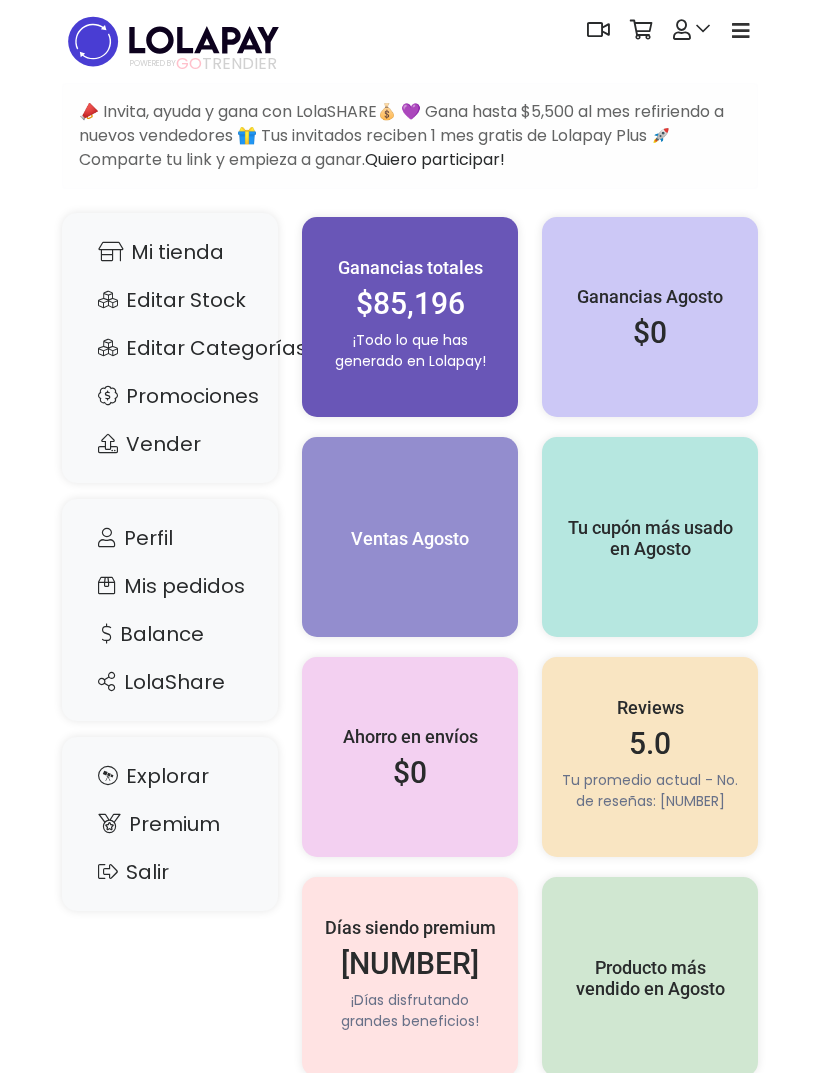 click on "POWERED BY  GO TRENDIER
Dashboard" at bounding box center [410, 41] 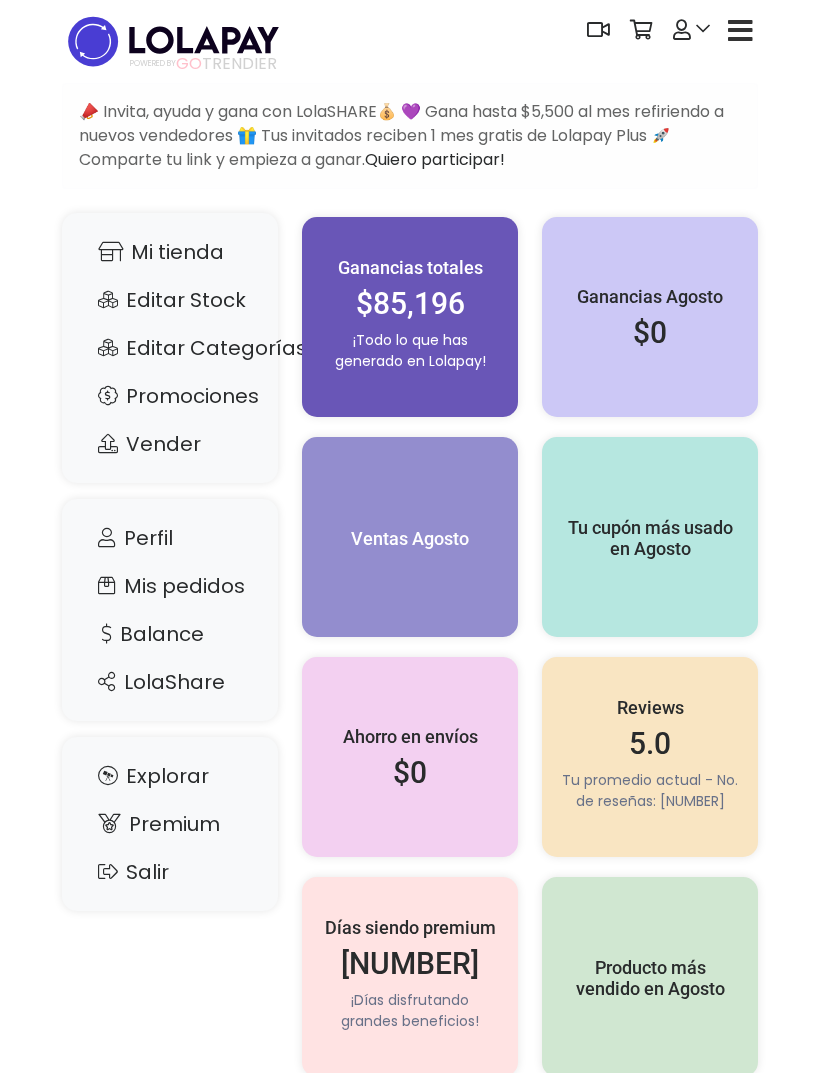 click at bounding box center [740, 31] 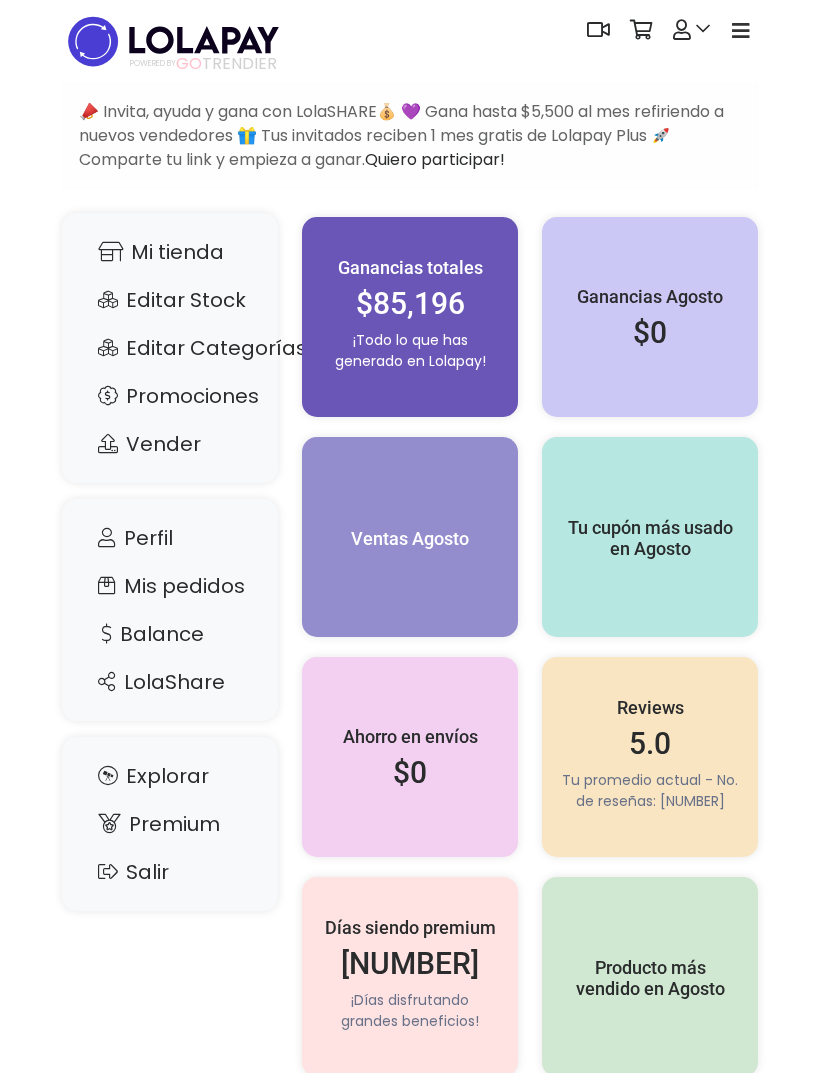 click on "Dashboard
Mi tienda
Editar Stock" at bounding box center (410, 619) 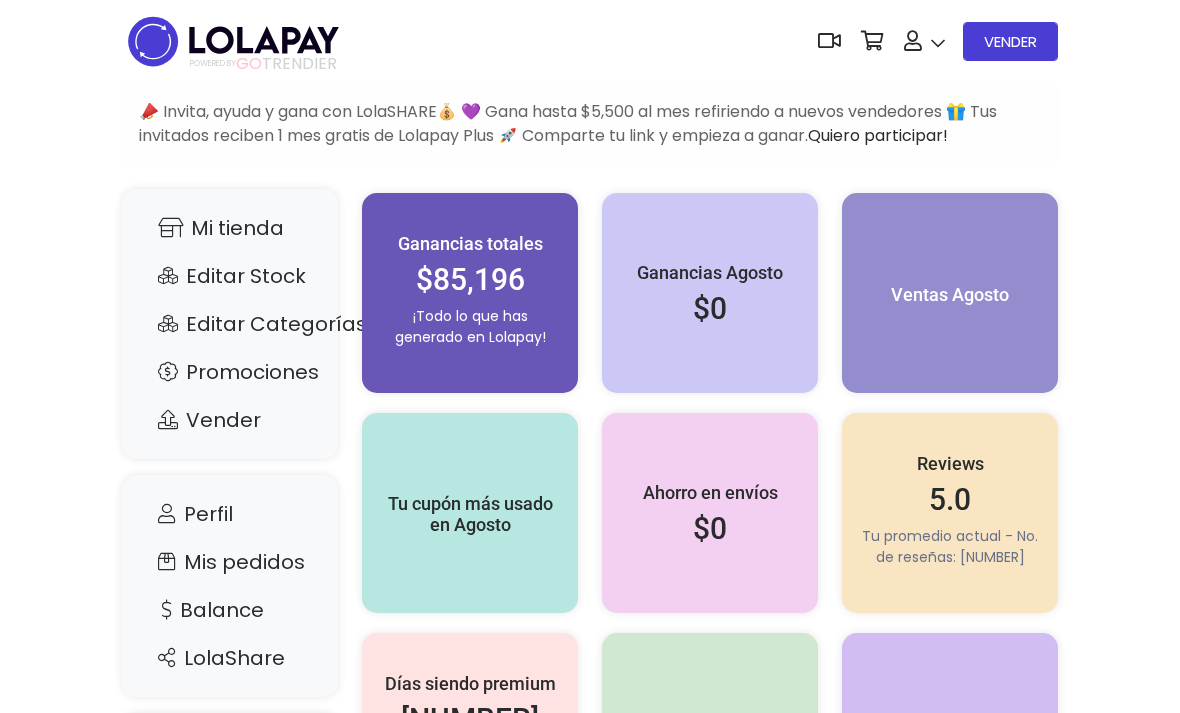 click on "Editar Stock" at bounding box center (230, 276) 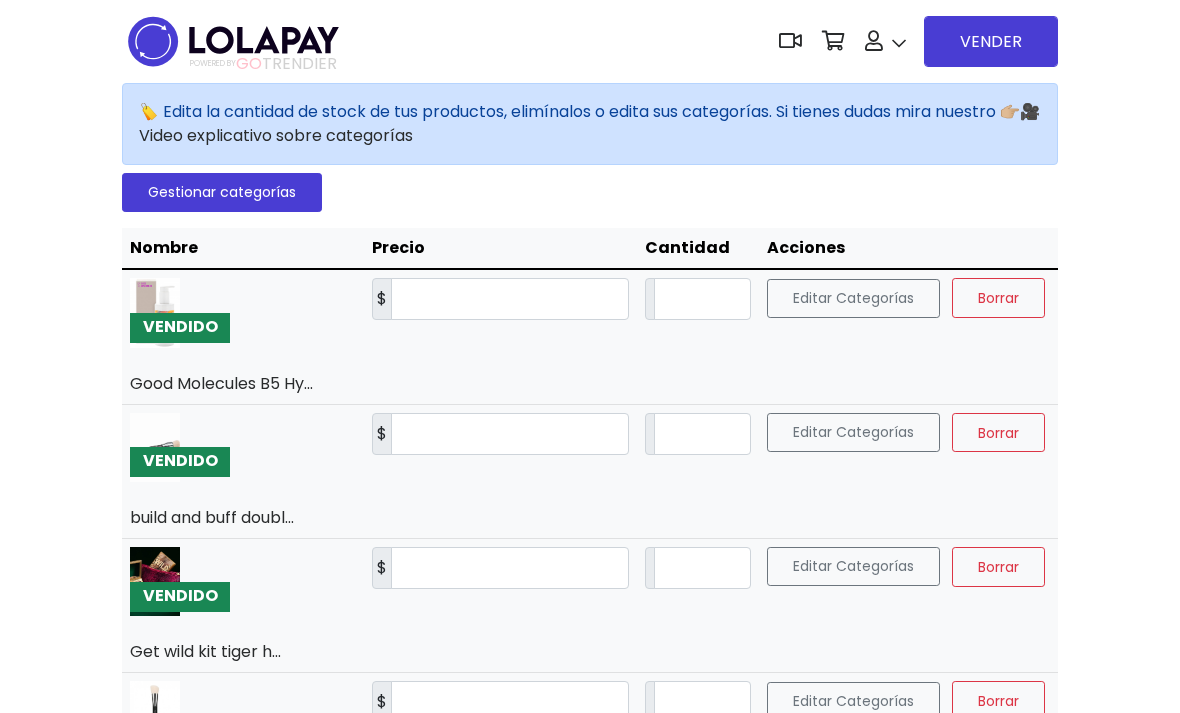 scroll, scrollTop: 0, scrollLeft: 0, axis: both 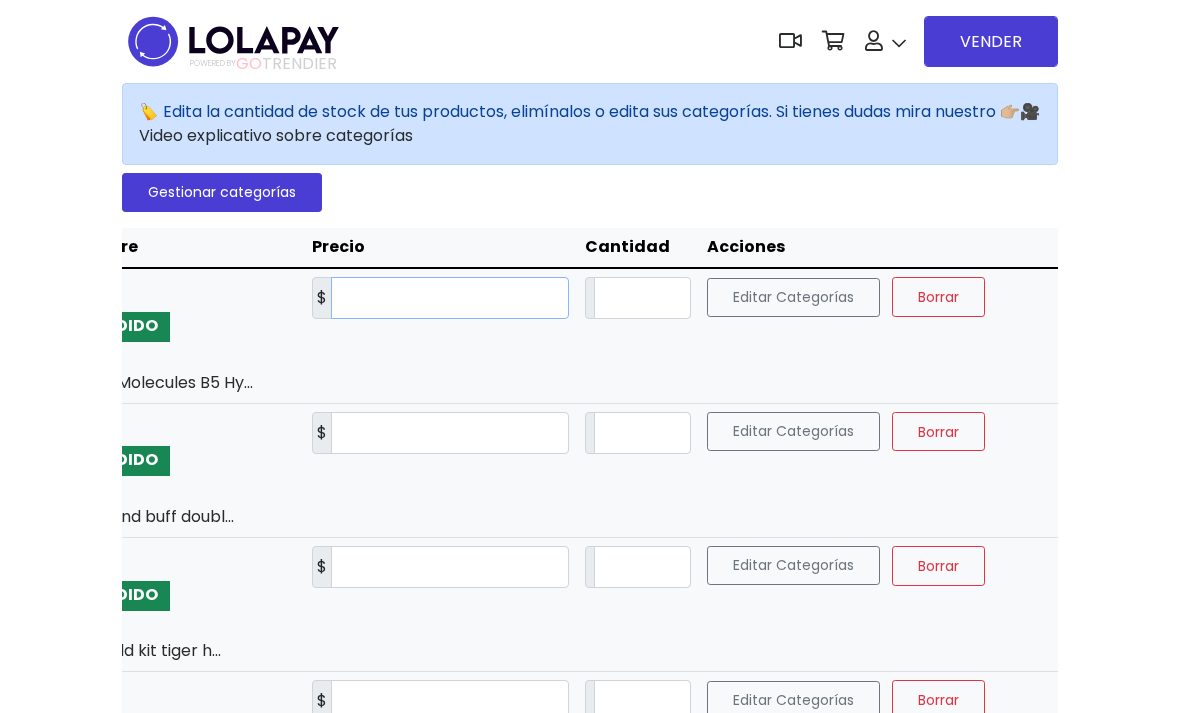 click on "***" at bounding box center [450, 298] 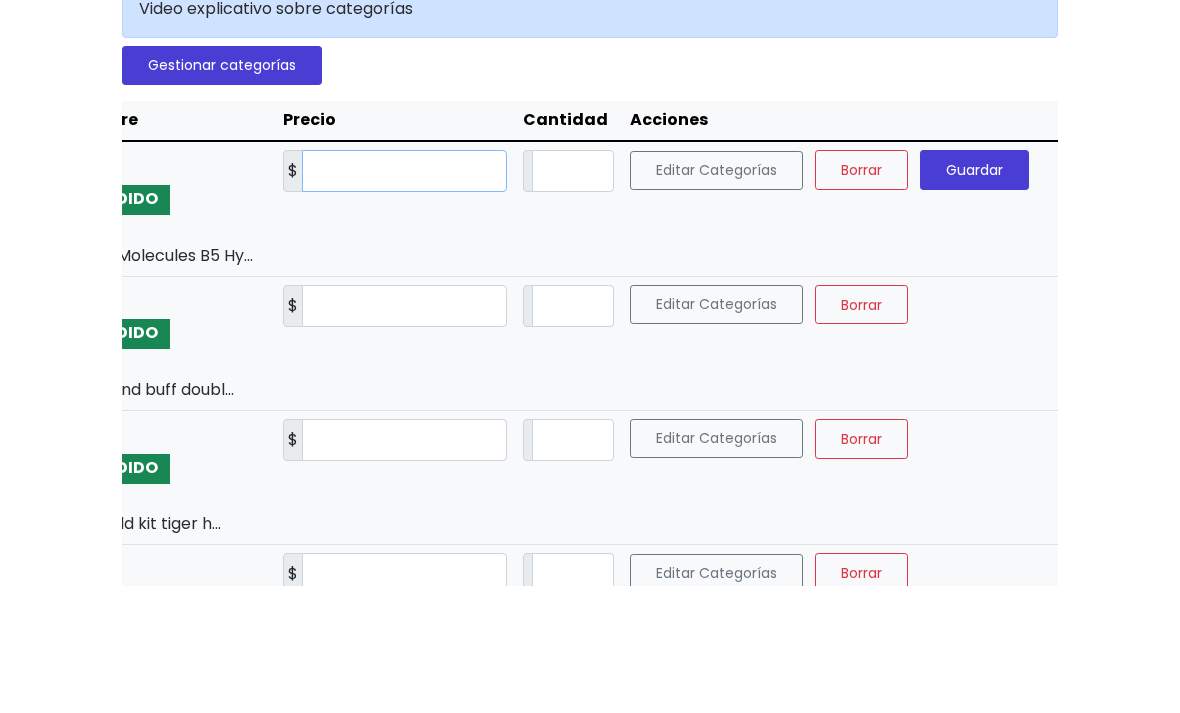 type on "*" 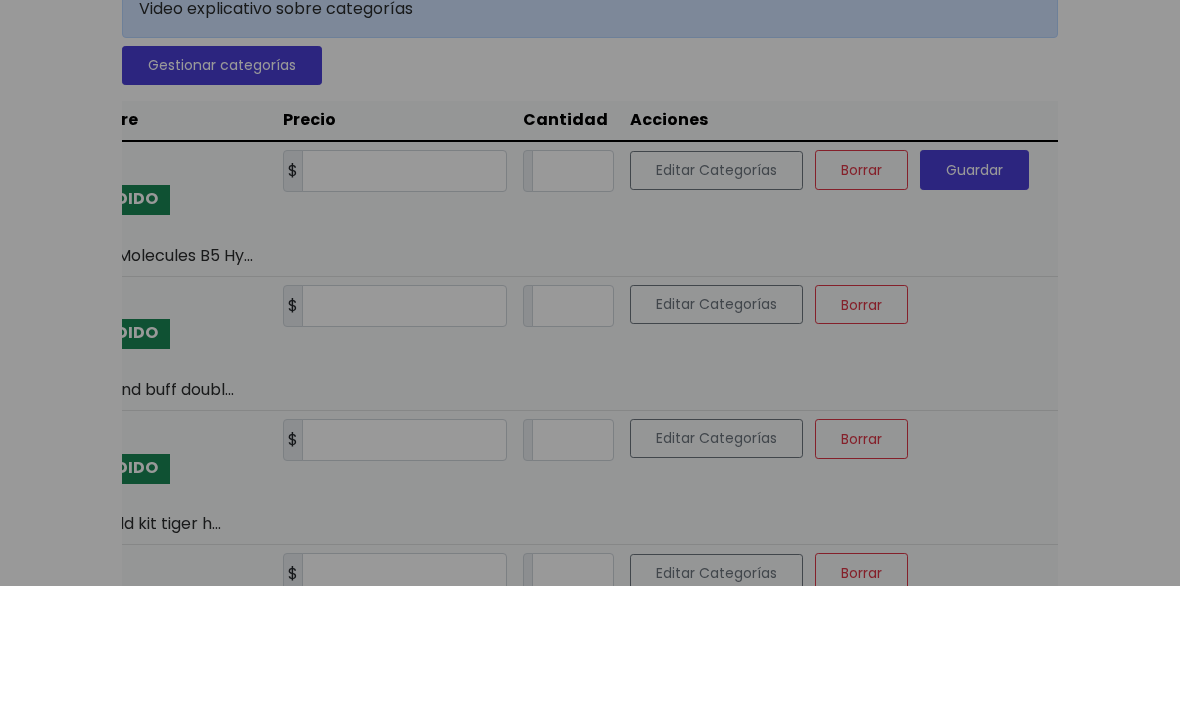 scroll, scrollTop: 127, scrollLeft: 0, axis: vertical 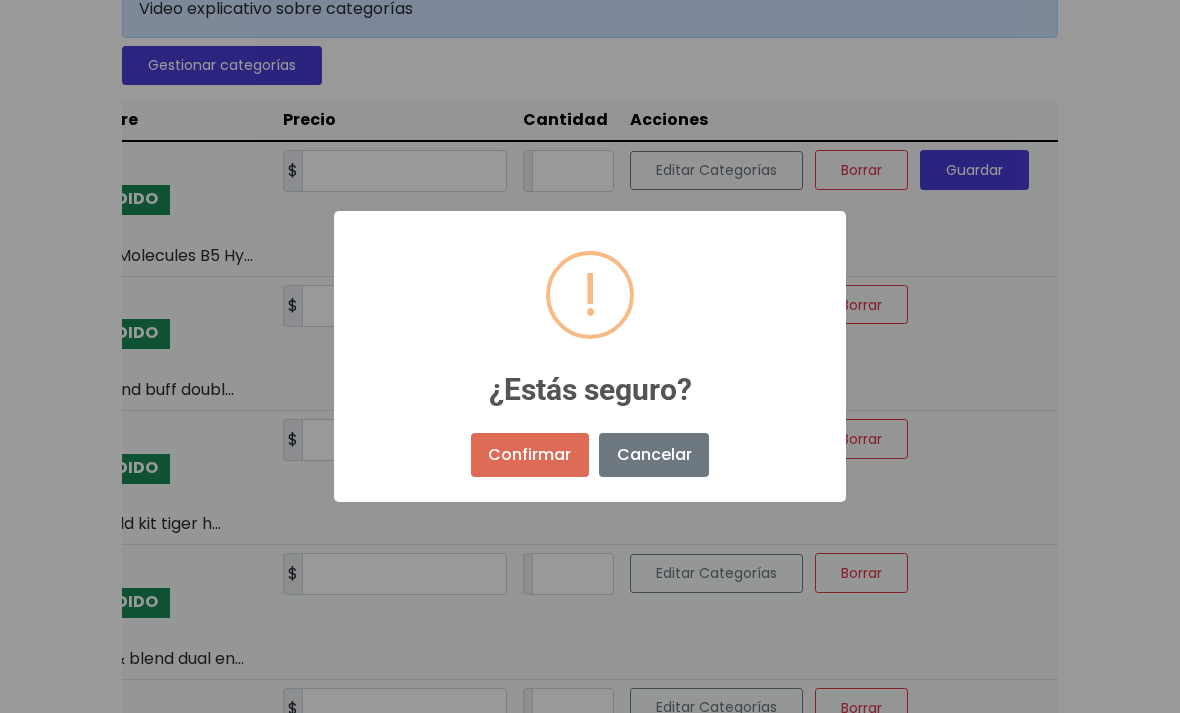click on "Confirmar" at bounding box center [530, 455] 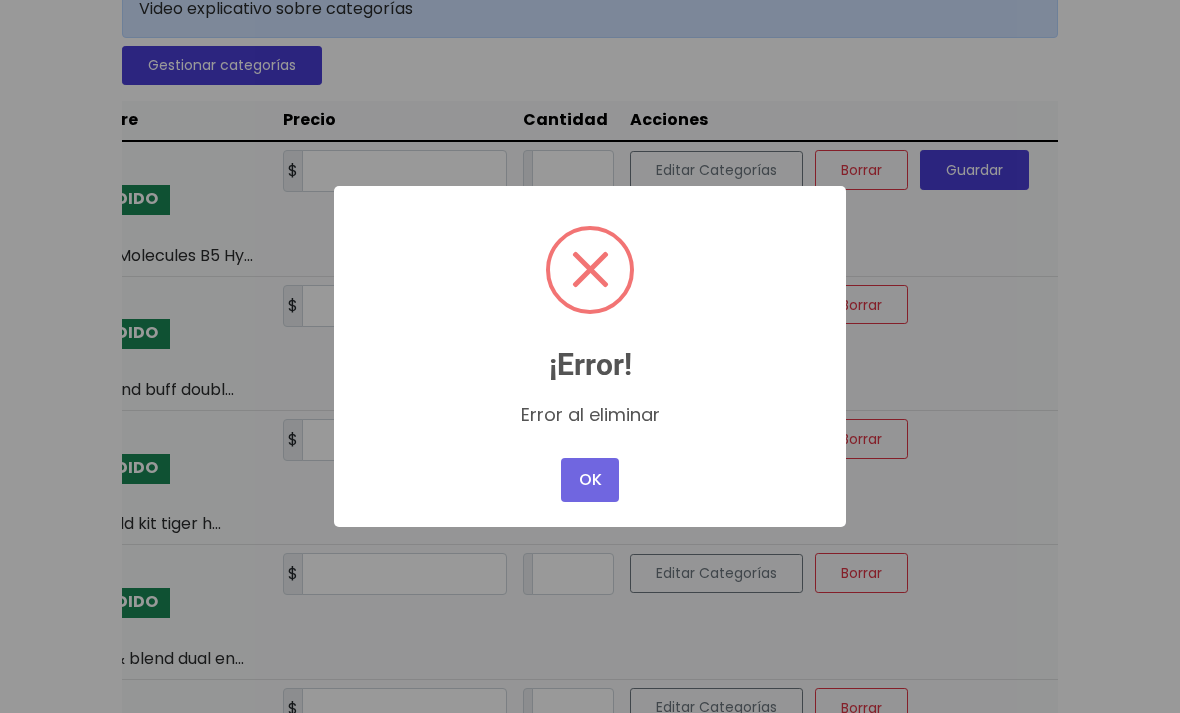 click on "OK" at bounding box center [590, 480] 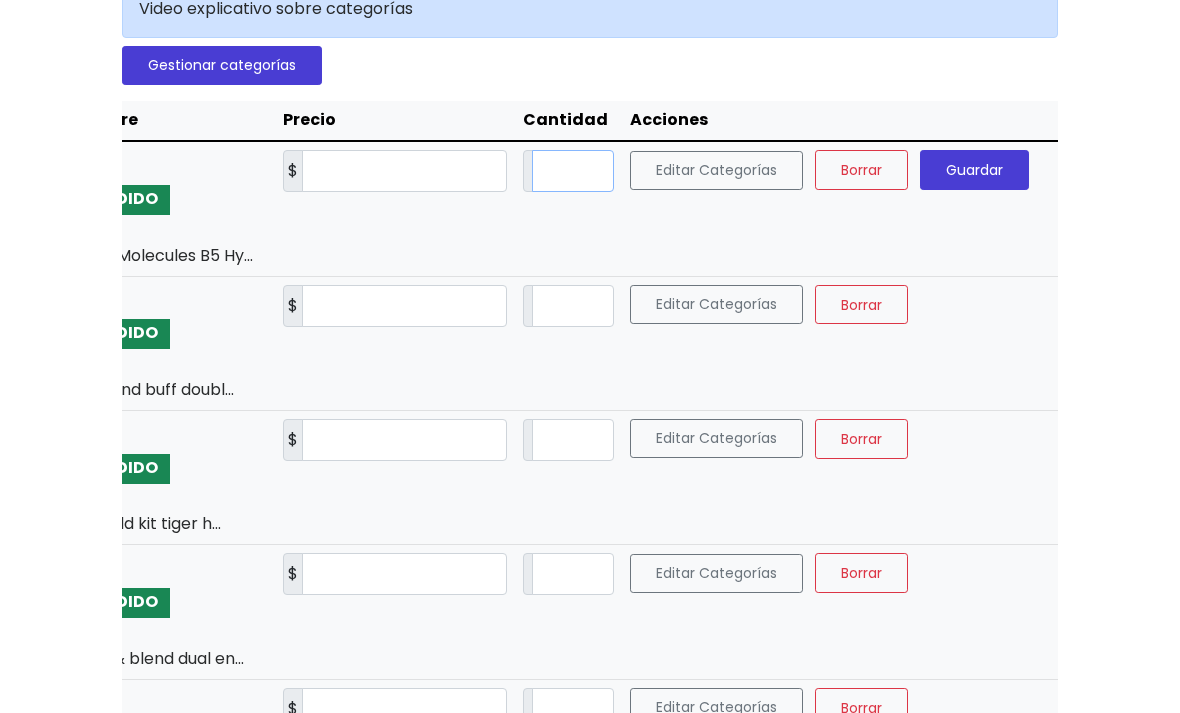 click on "*" at bounding box center [573, 171] 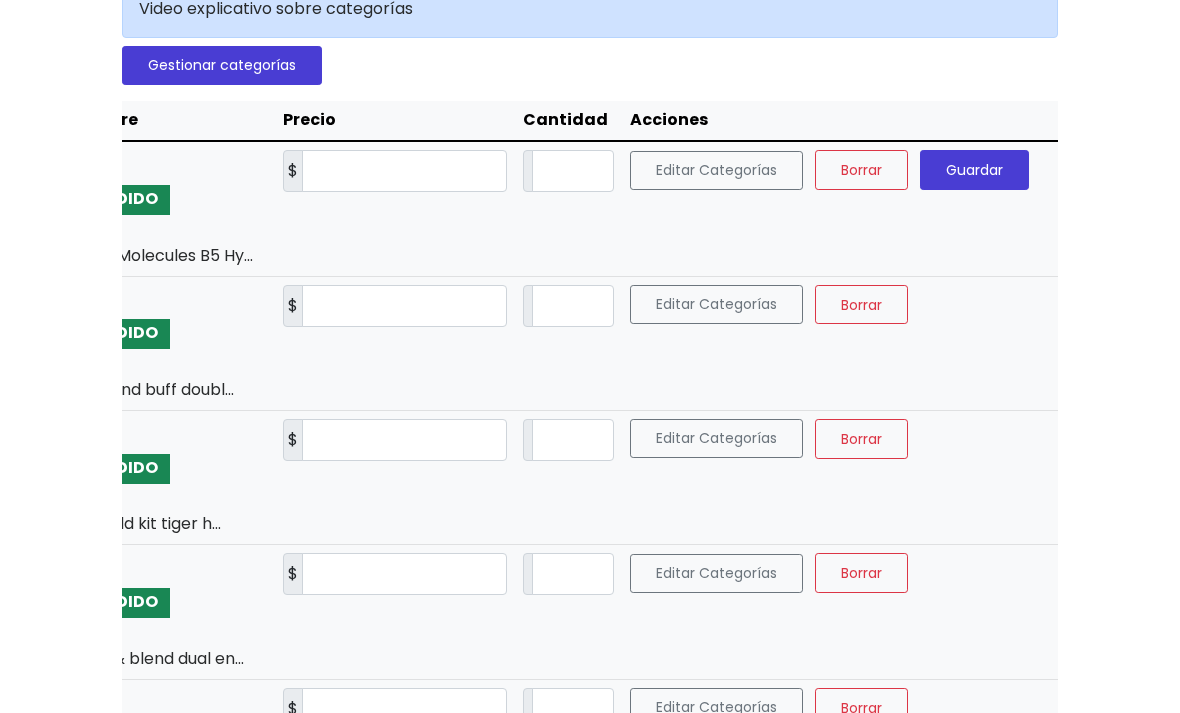 click on "Guardar" at bounding box center (974, 170) 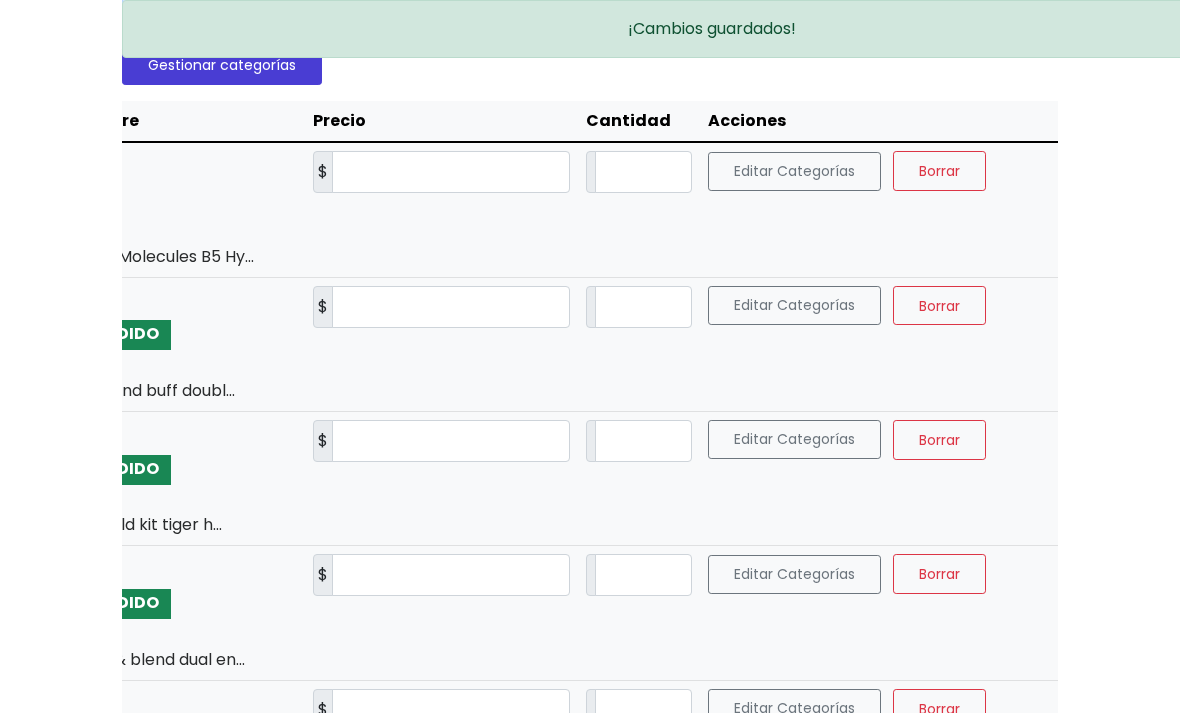 scroll, scrollTop: 0, scrollLeft: 59, axis: horizontal 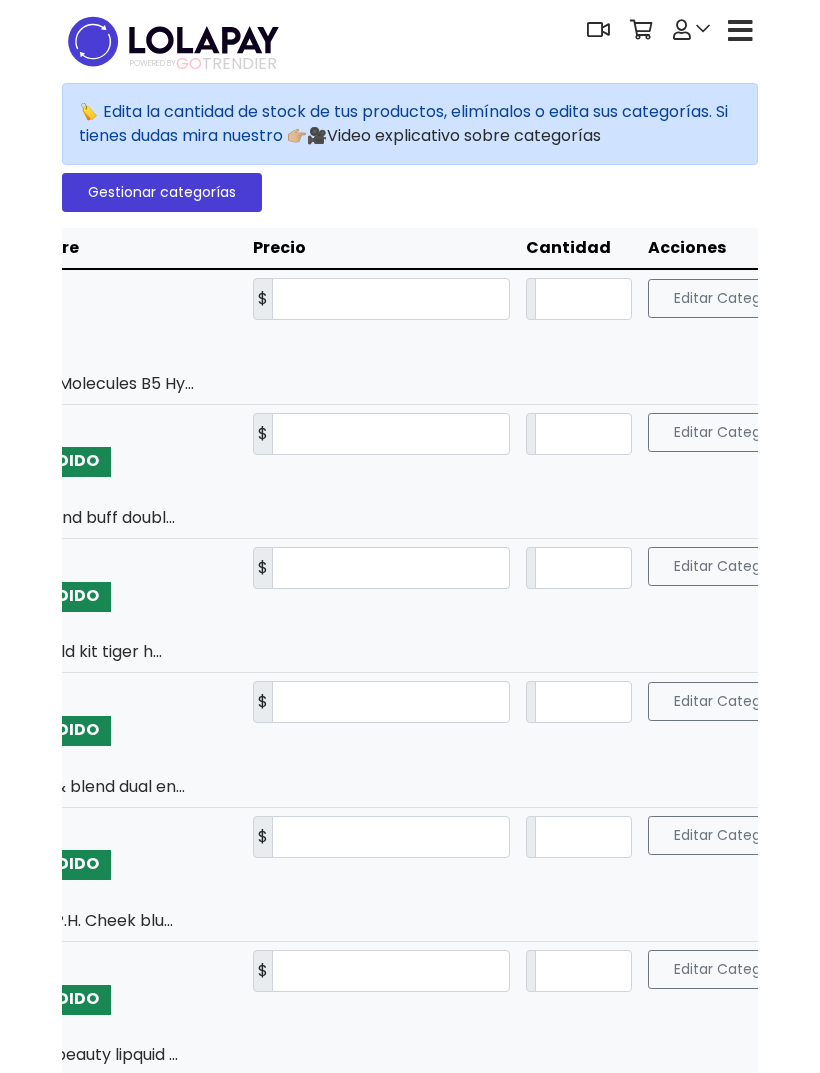 click at bounding box center (740, 30) 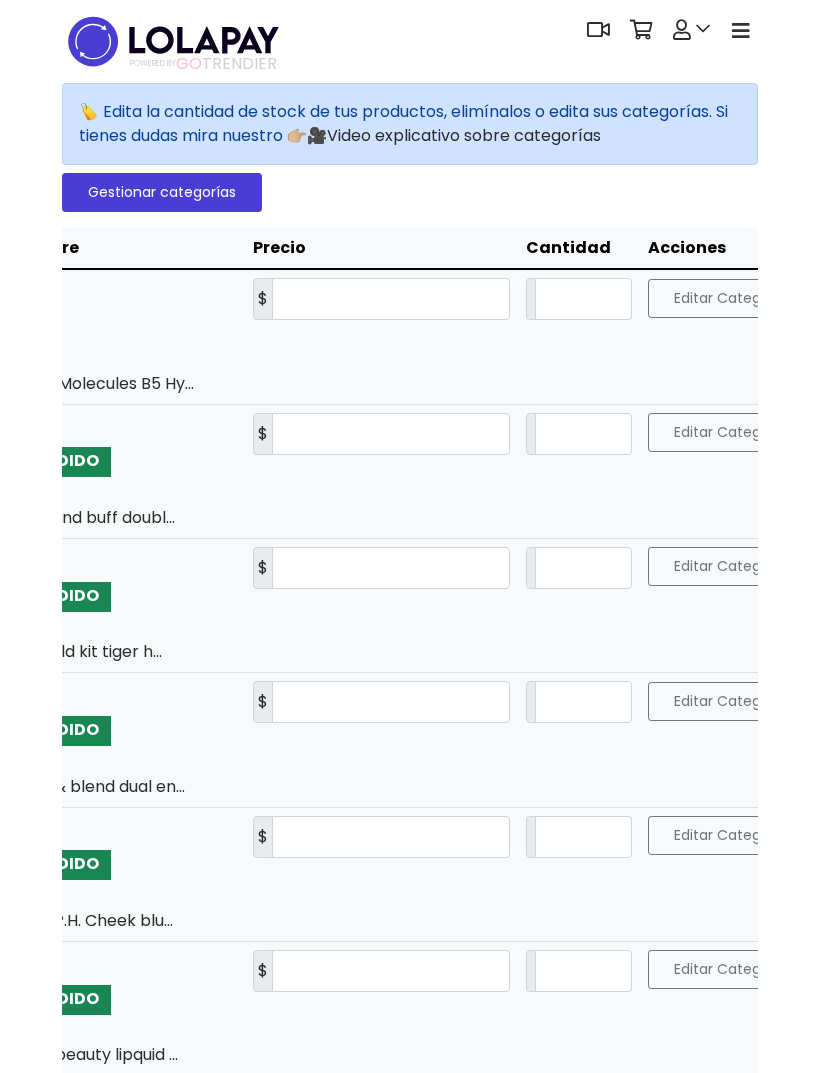 click at bounding box center (740, 30) 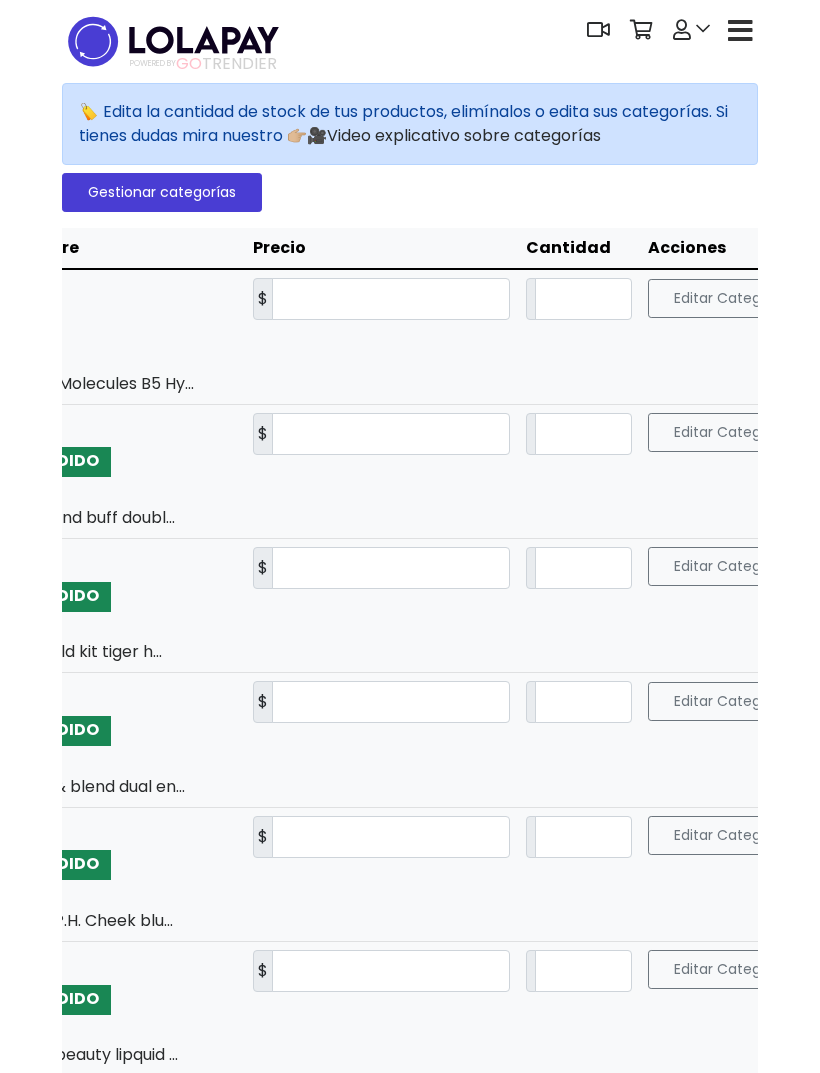 click at bounding box center [740, 31] 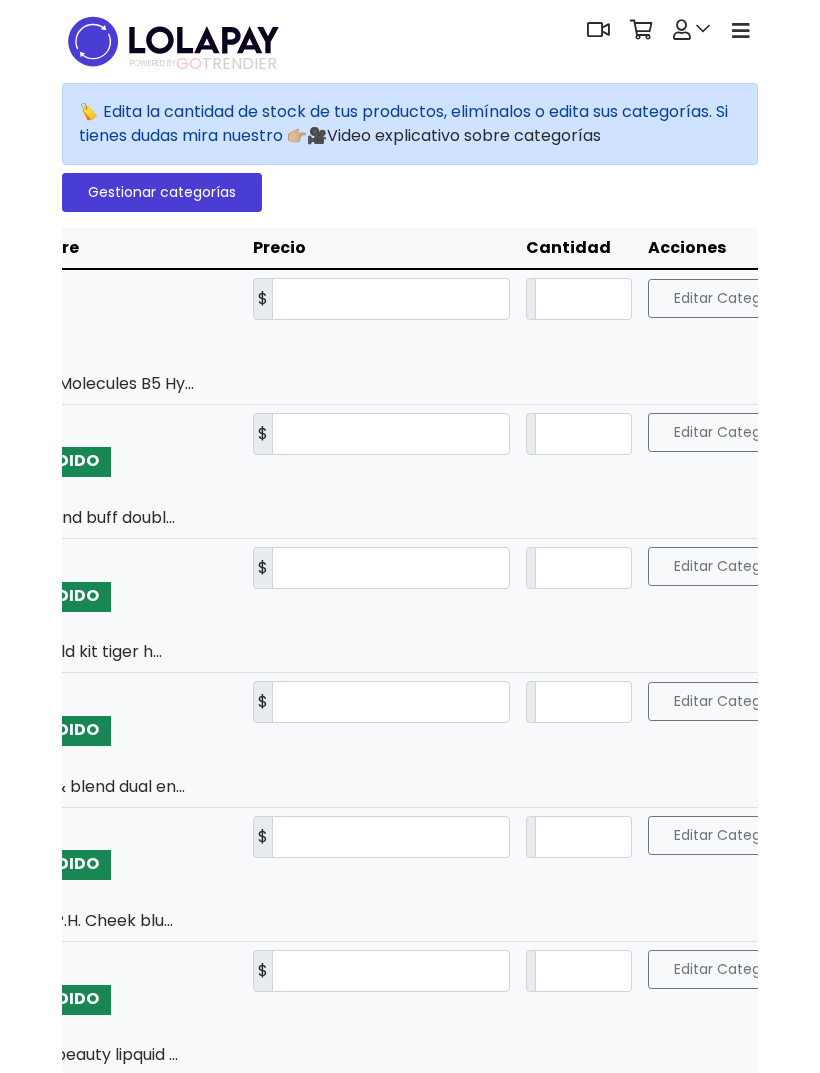 click at bounding box center [740, 30] 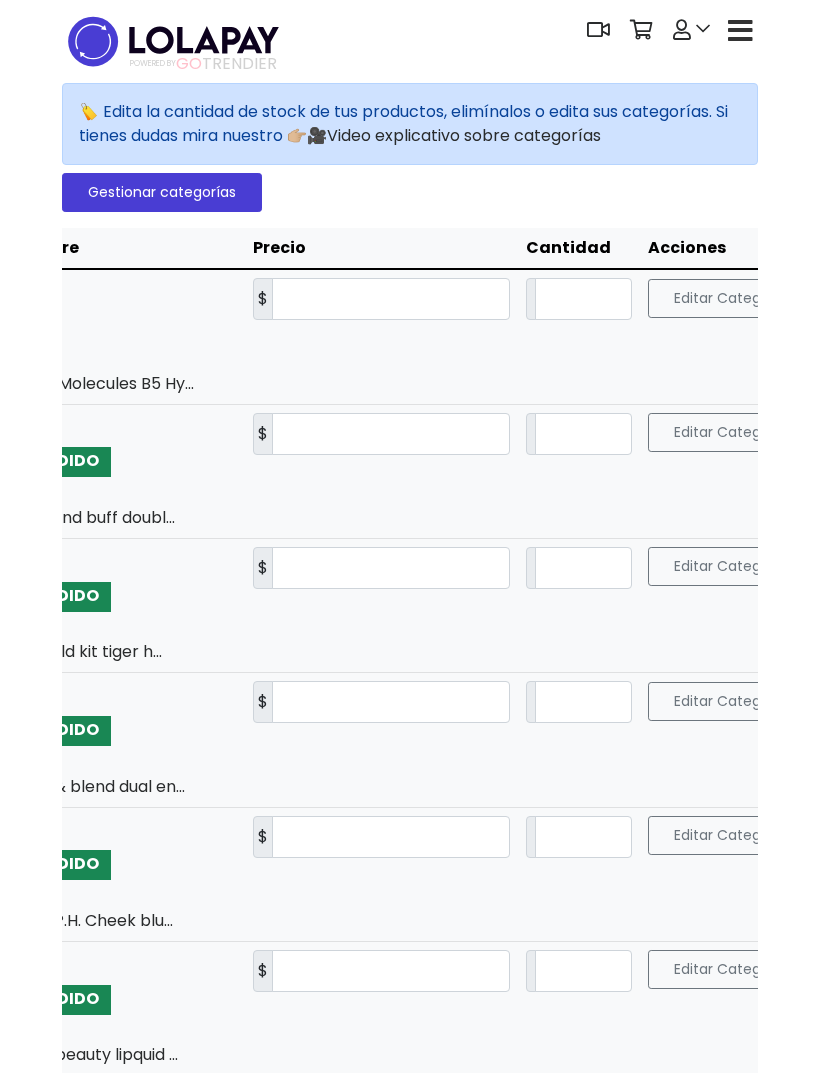 click at bounding box center [740, 31] 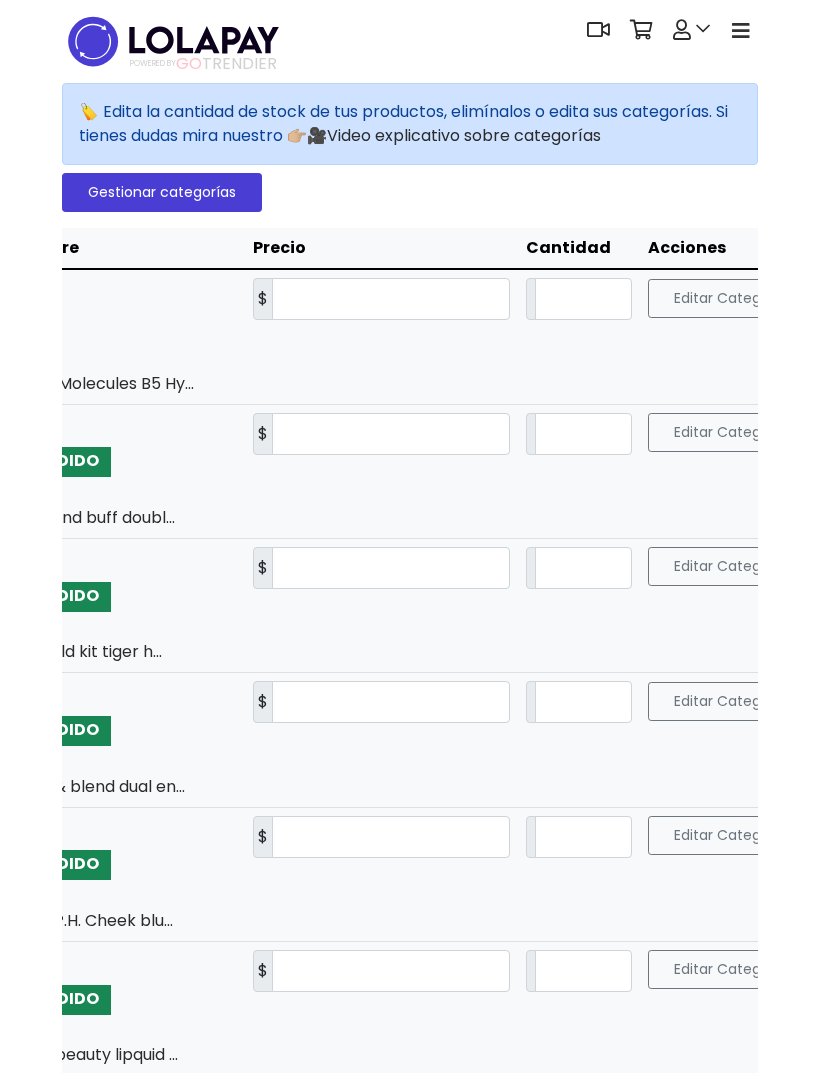 click at bounding box center (691, 30) 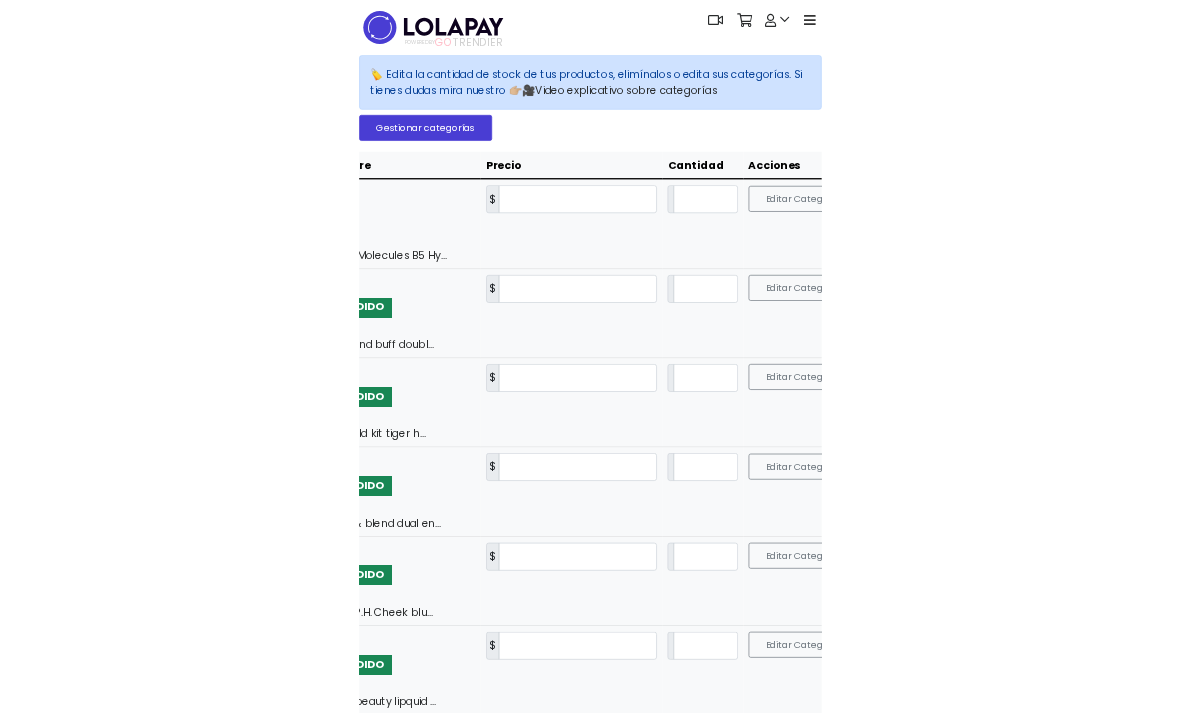 scroll, scrollTop: 127, scrollLeft: 0, axis: vertical 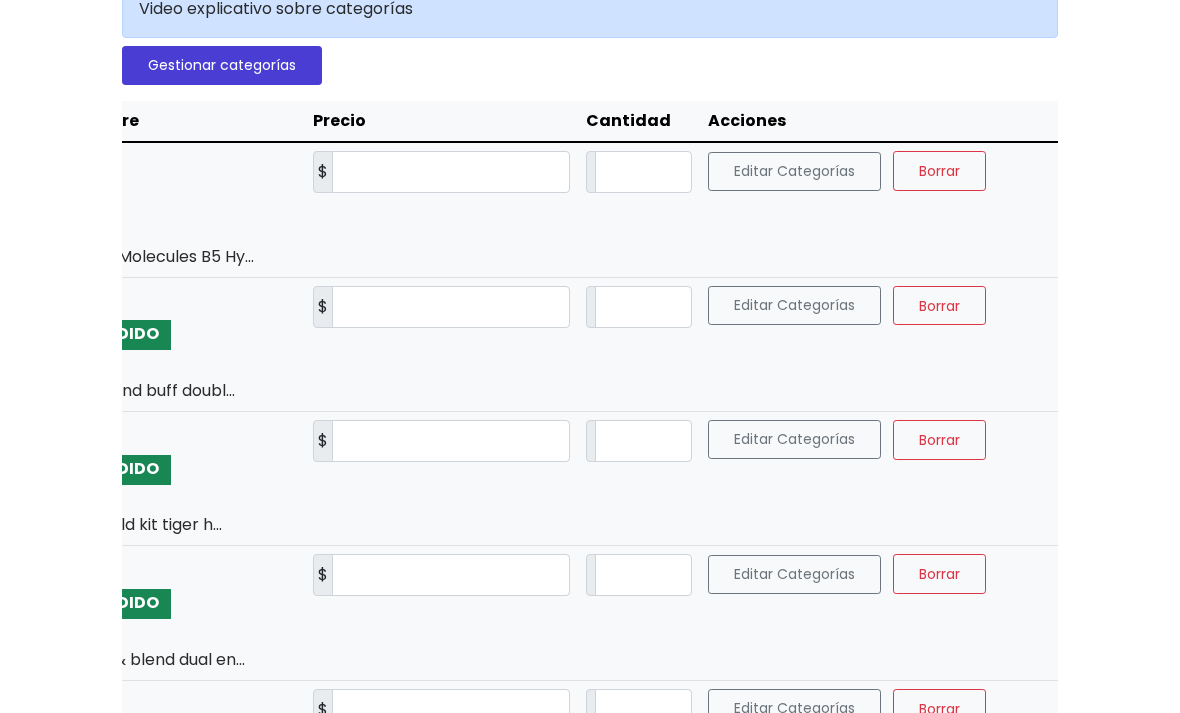 click on "Perfil" at bounding box center (907, 306) 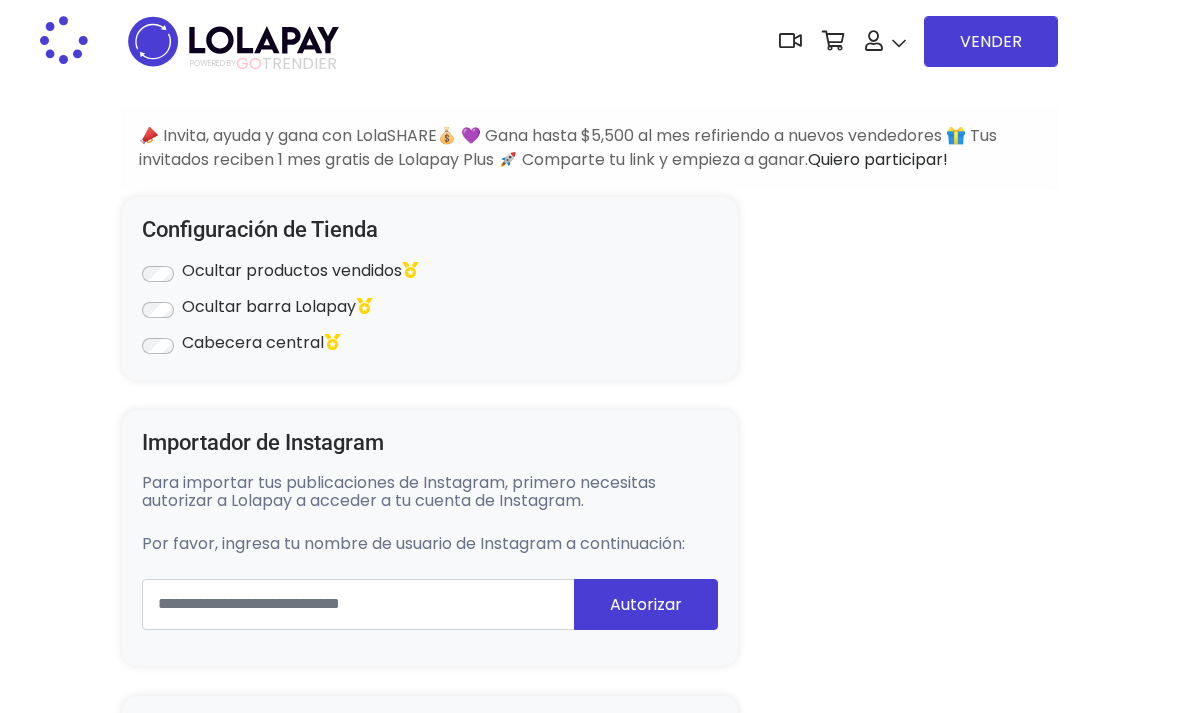scroll, scrollTop: 0, scrollLeft: 0, axis: both 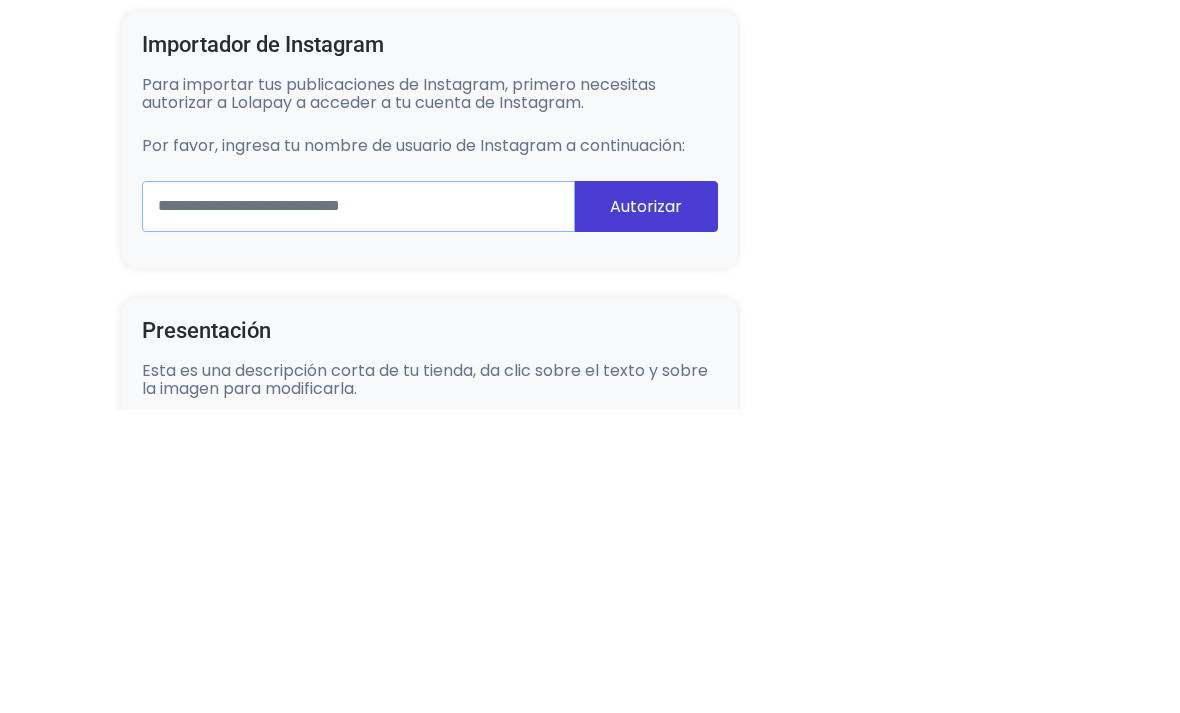 type on "**********" 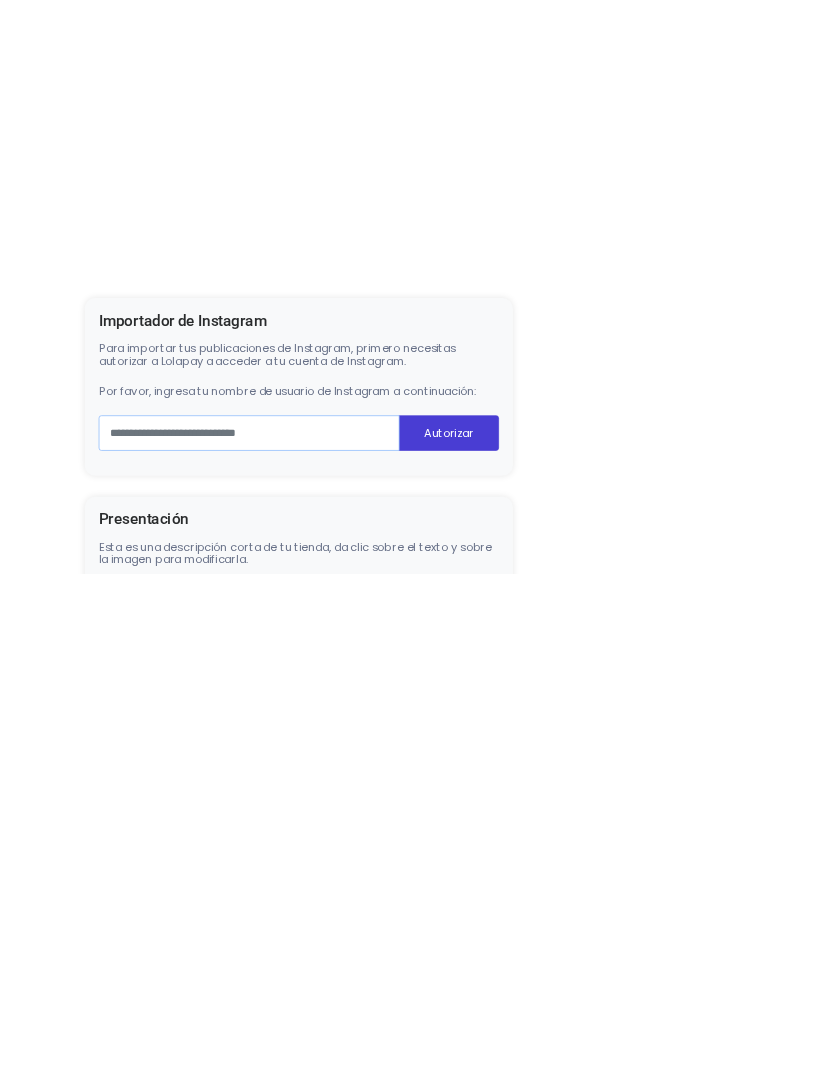 scroll, scrollTop: 0, scrollLeft: 0, axis: both 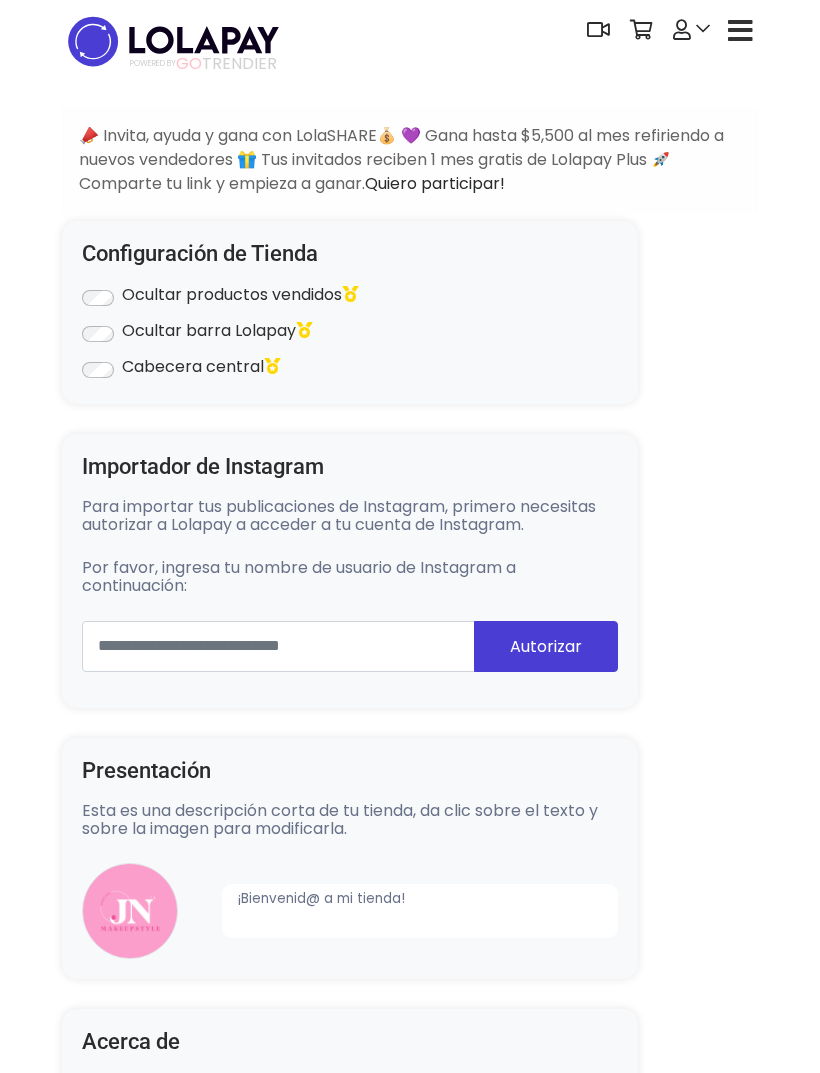 click at bounding box center [740, 30] 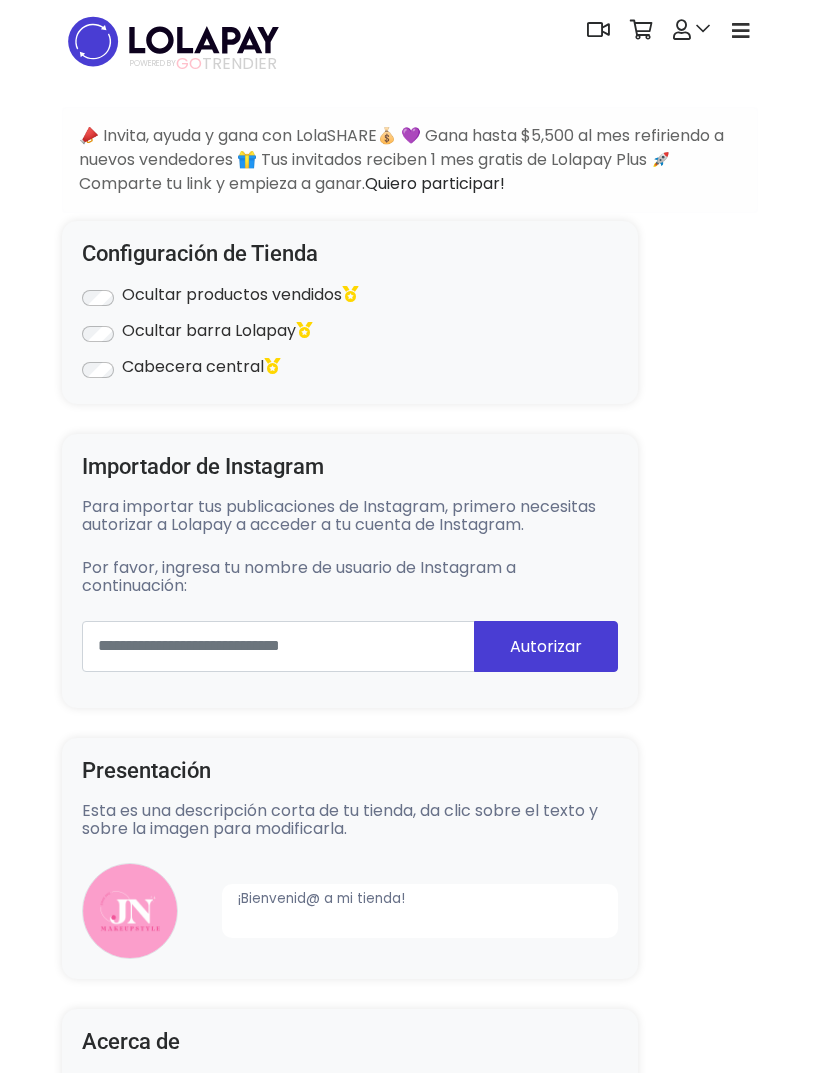 click at bounding box center [691, 30] 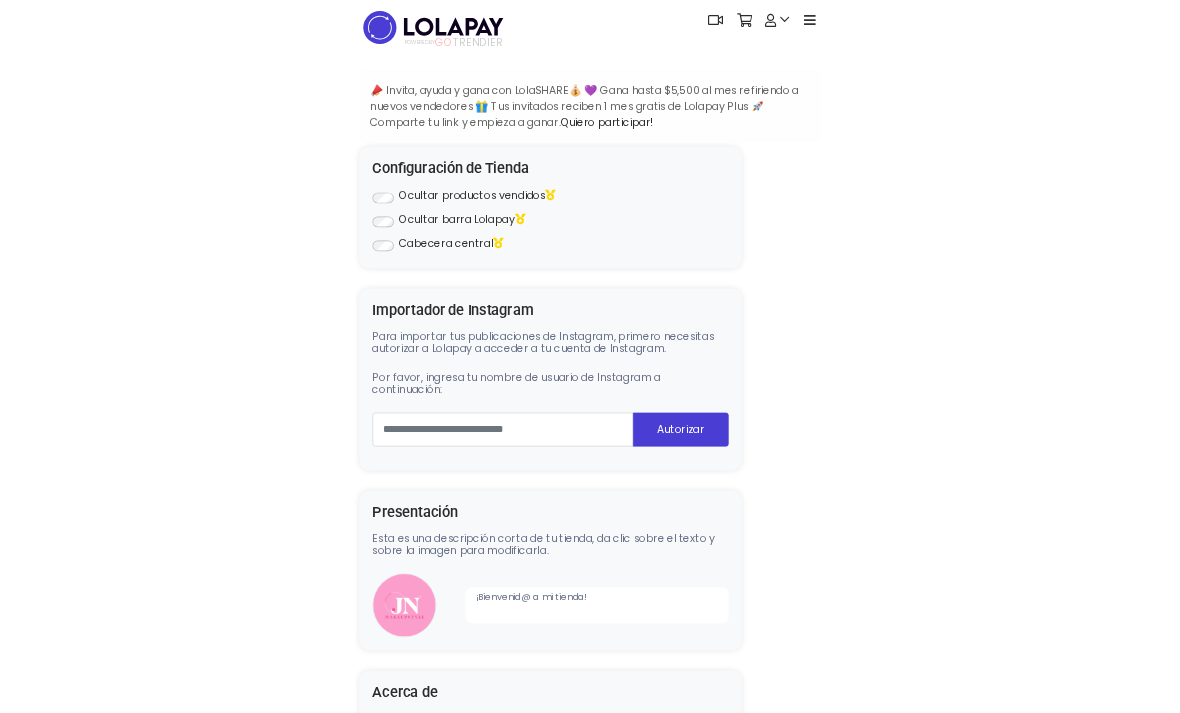 scroll, scrollTop: 398, scrollLeft: 0, axis: vertical 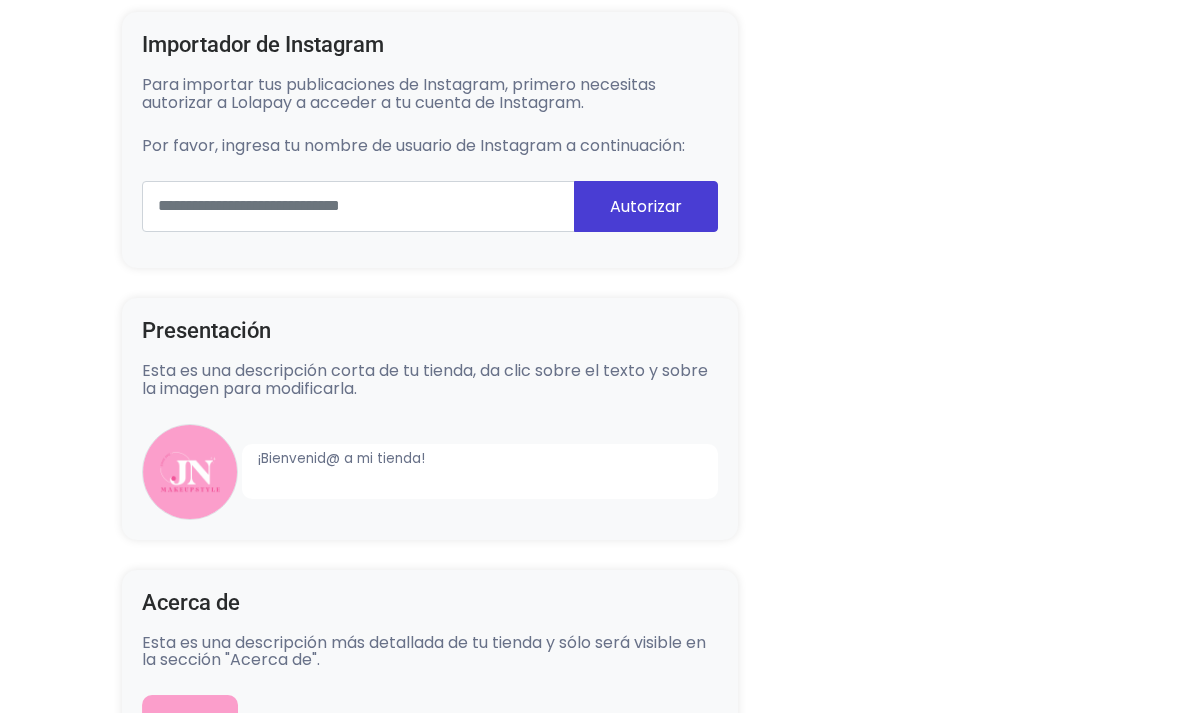 click on "Mis pedidos" at bounding box center [942, 97] 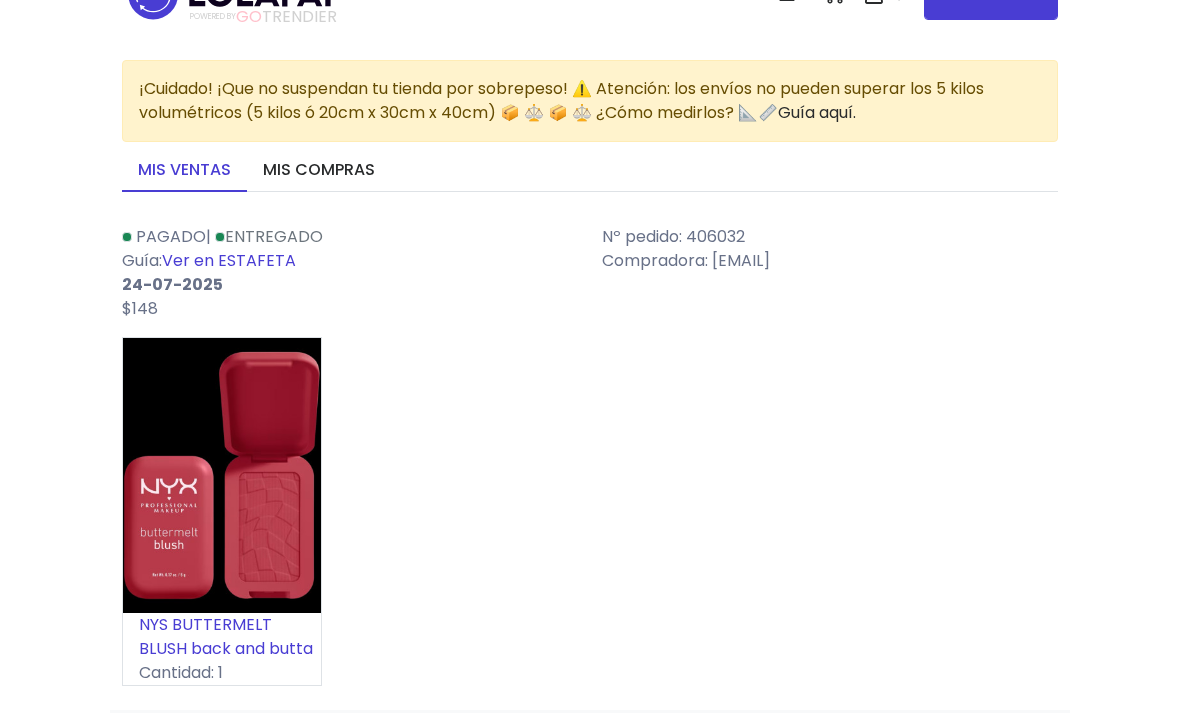scroll, scrollTop: 0, scrollLeft: 0, axis: both 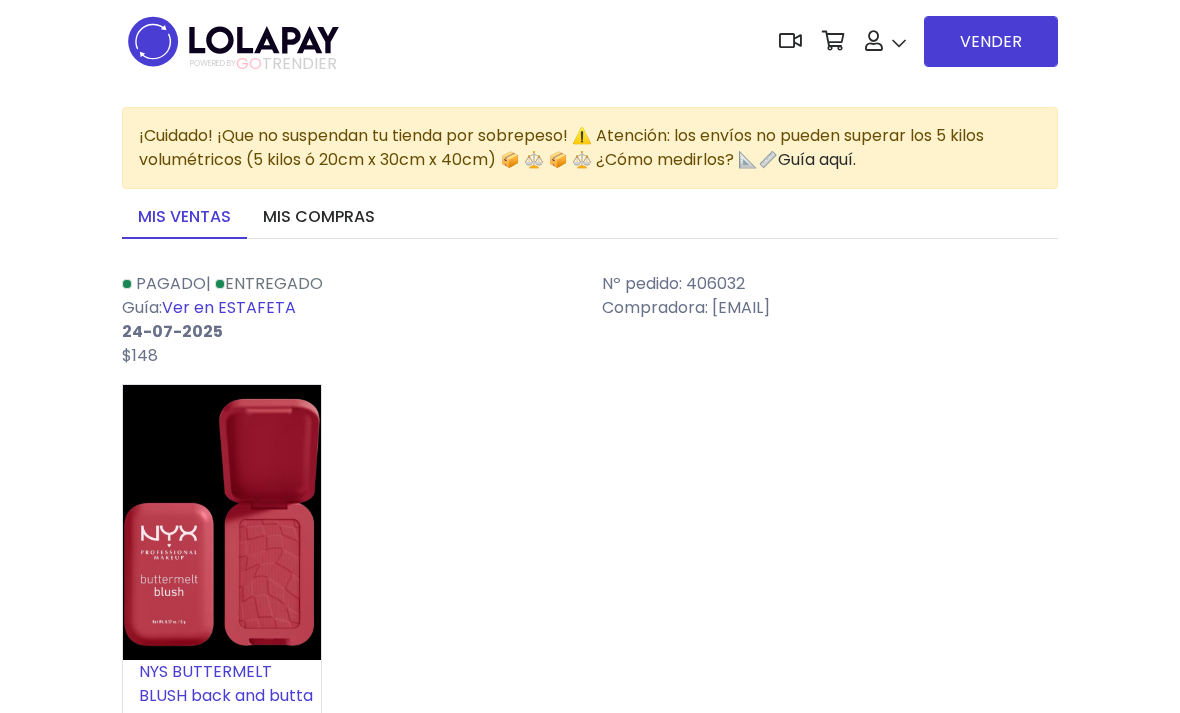 click on "Editar Stock" at bounding box center [943, 247] 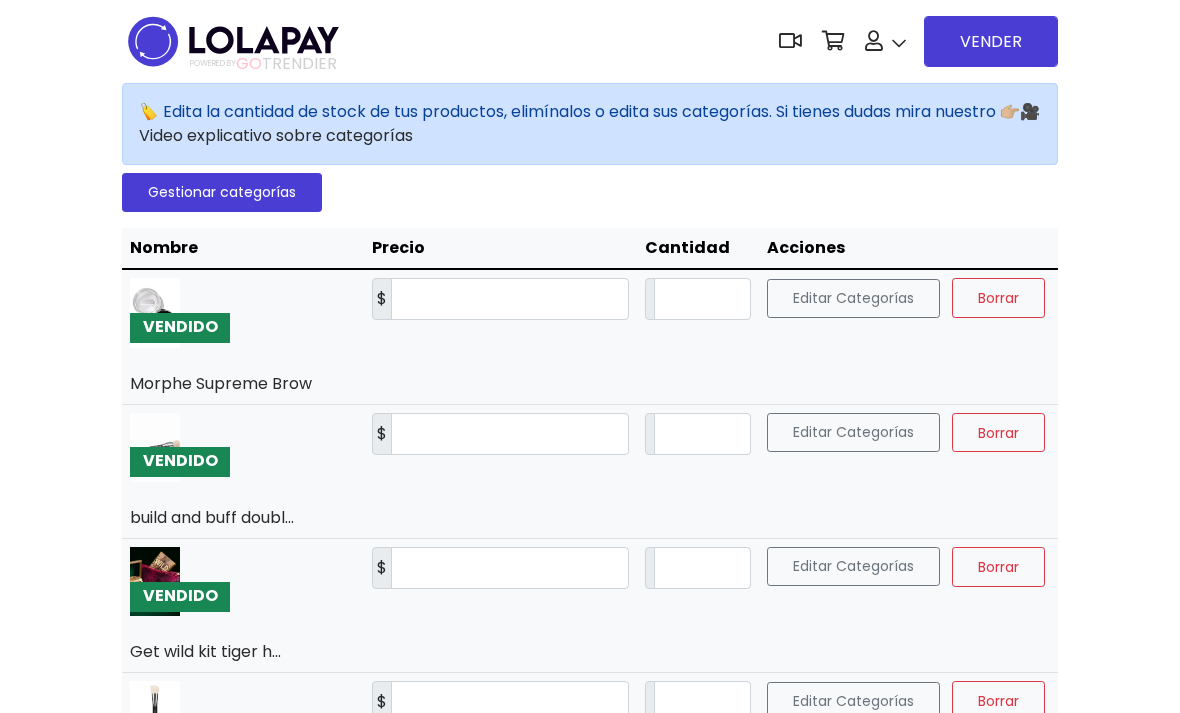 scroll, scrollTop: 0, scrollLeft: 0, axis: both 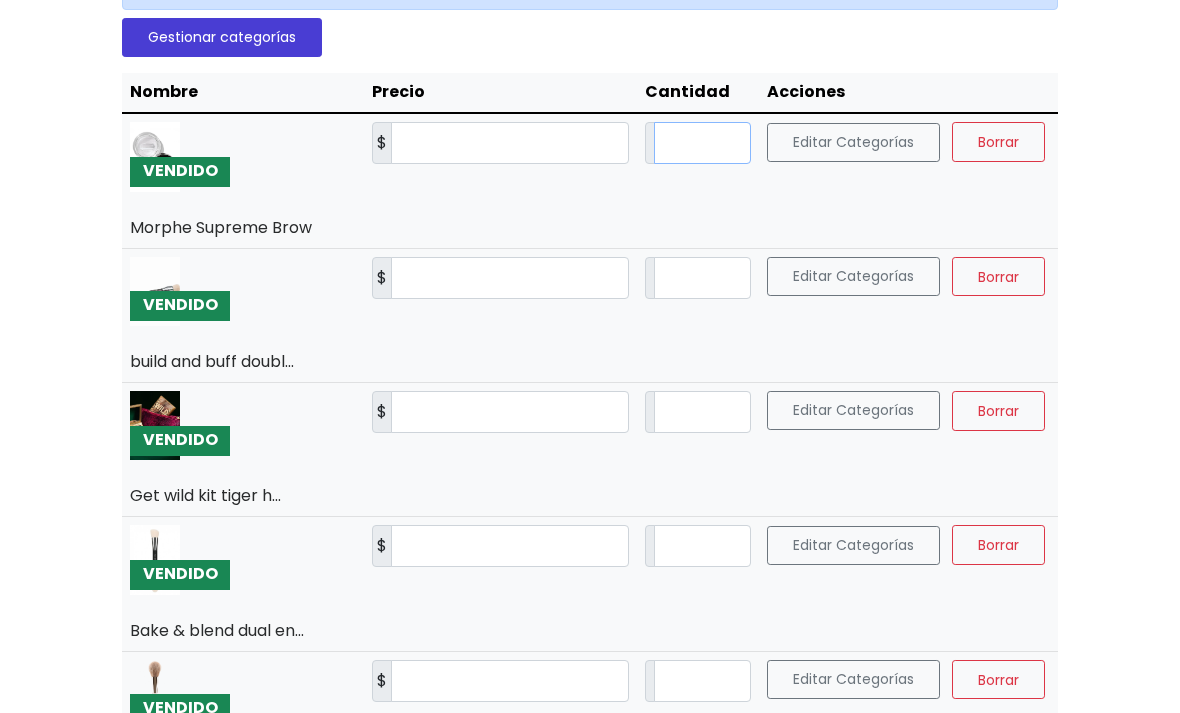 click on "*" at bounding box center (702, 144) 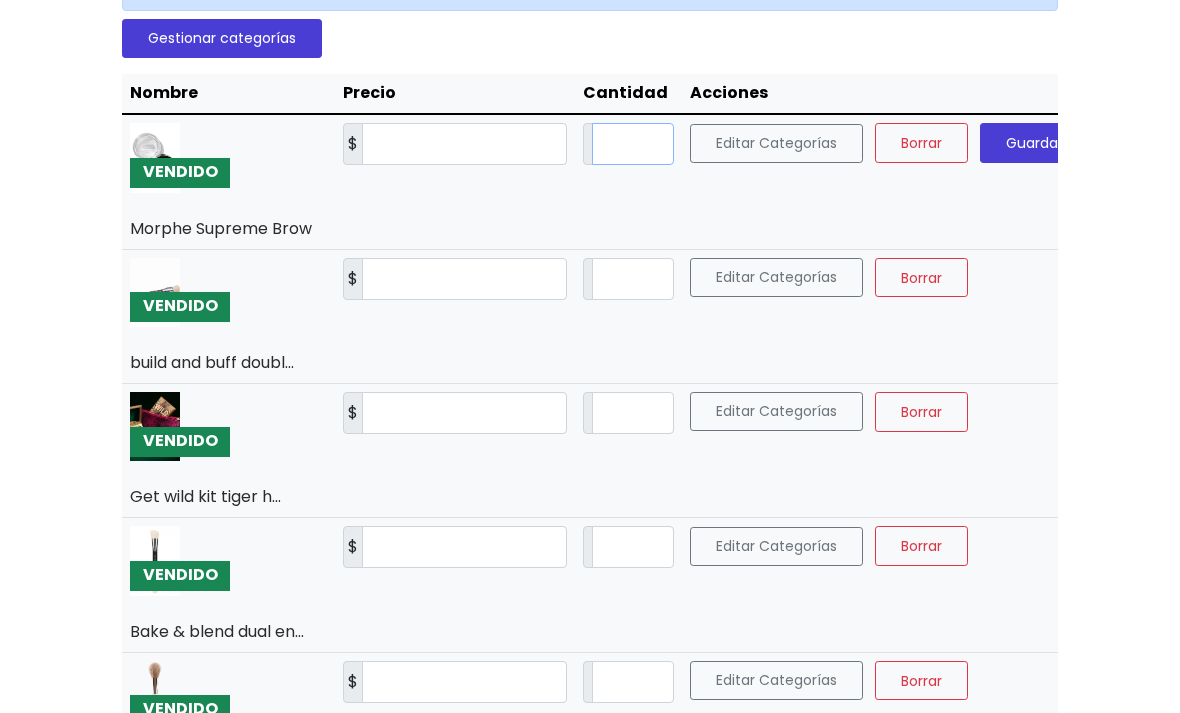 type on "*" 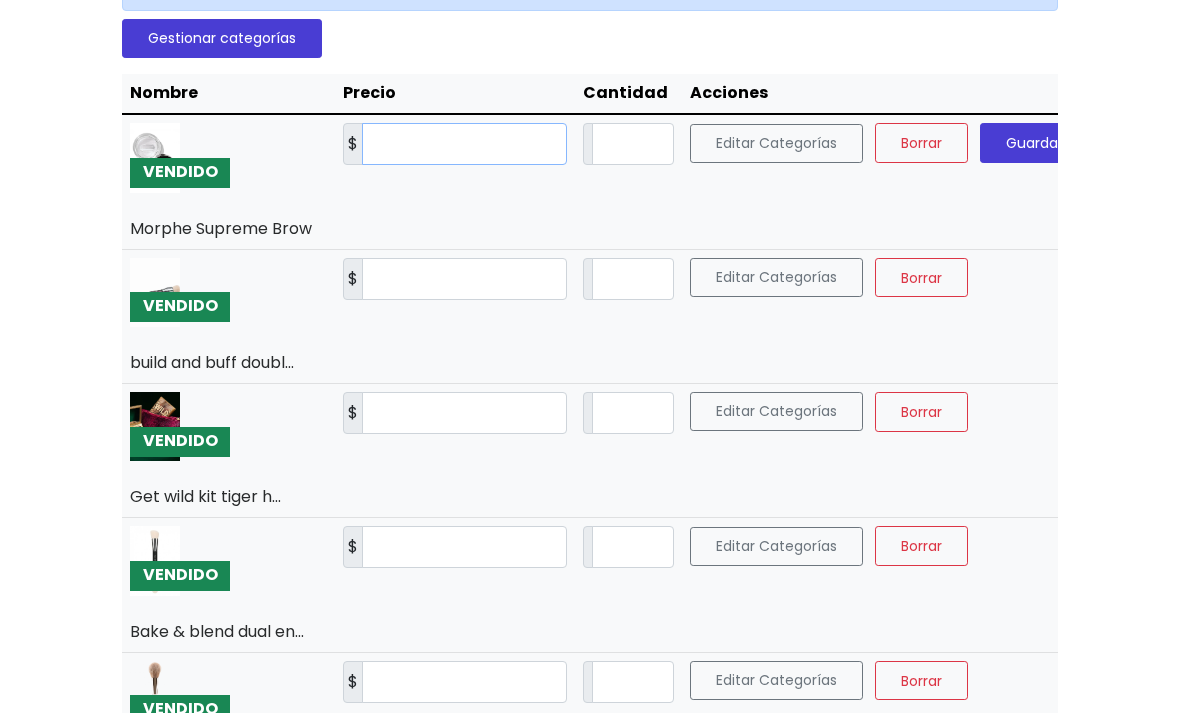 click on "**" at bounding box center (464, 144) 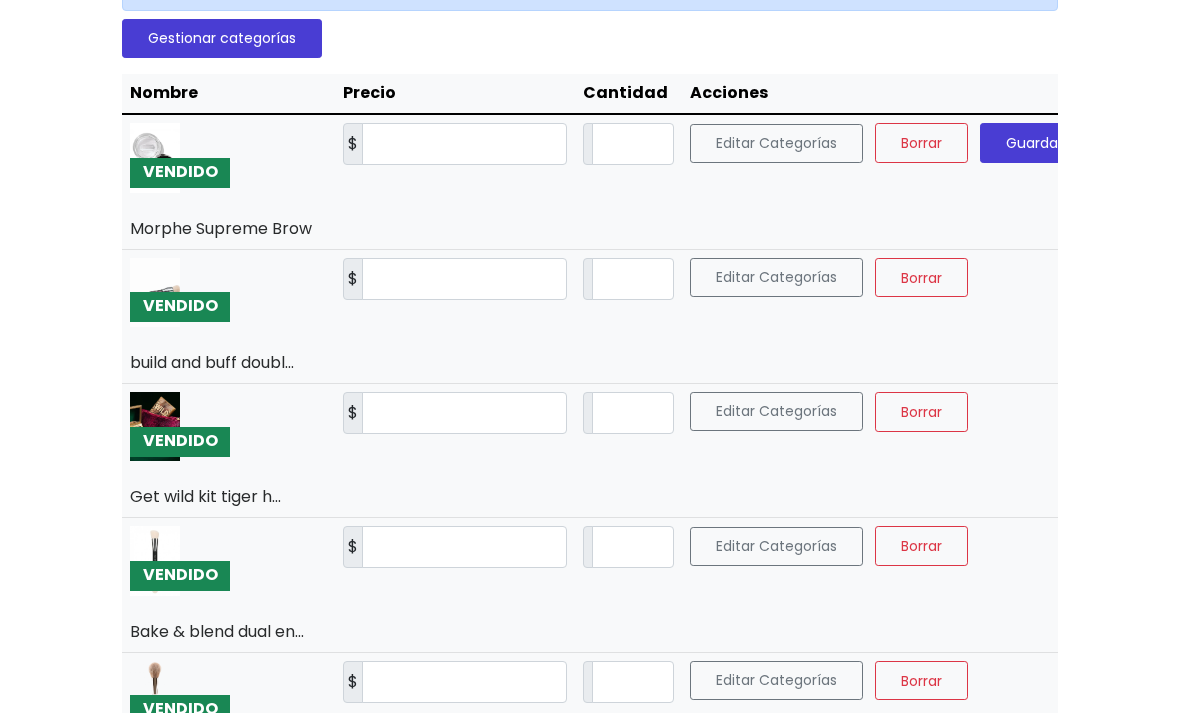 click on "Guardar" at bounding box center [1034, 143] 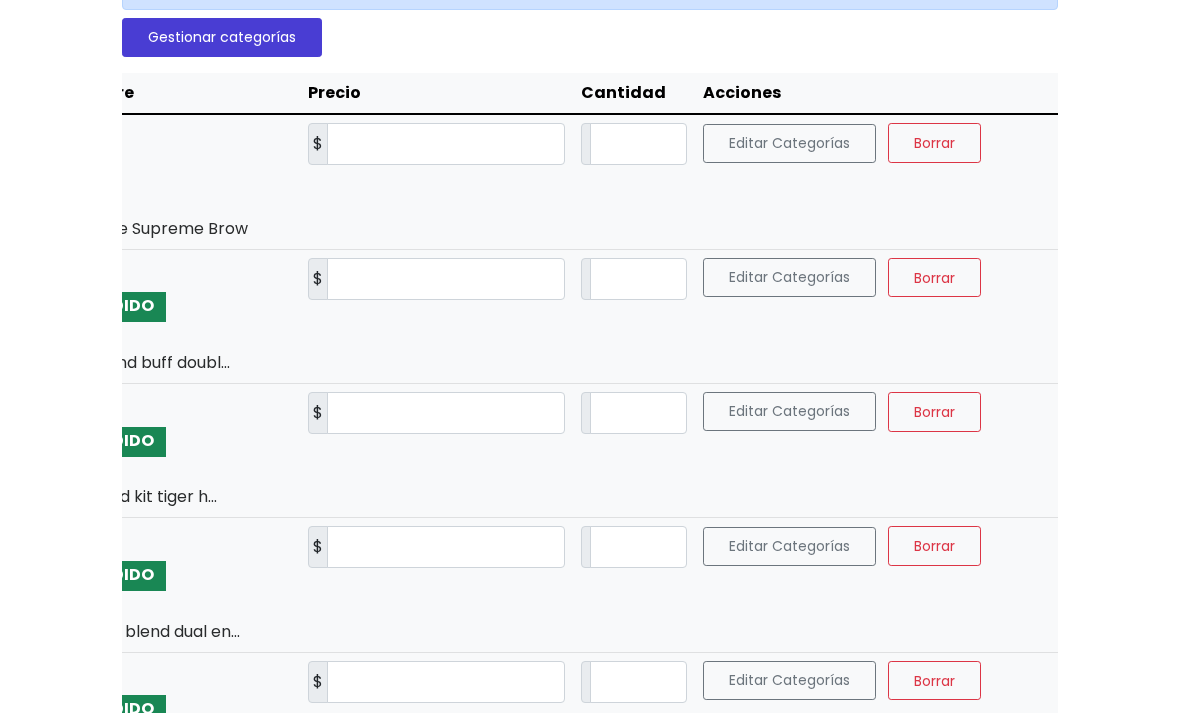 scroll, scrollTop: 0, scrollLeft: 64, axis: horizontal 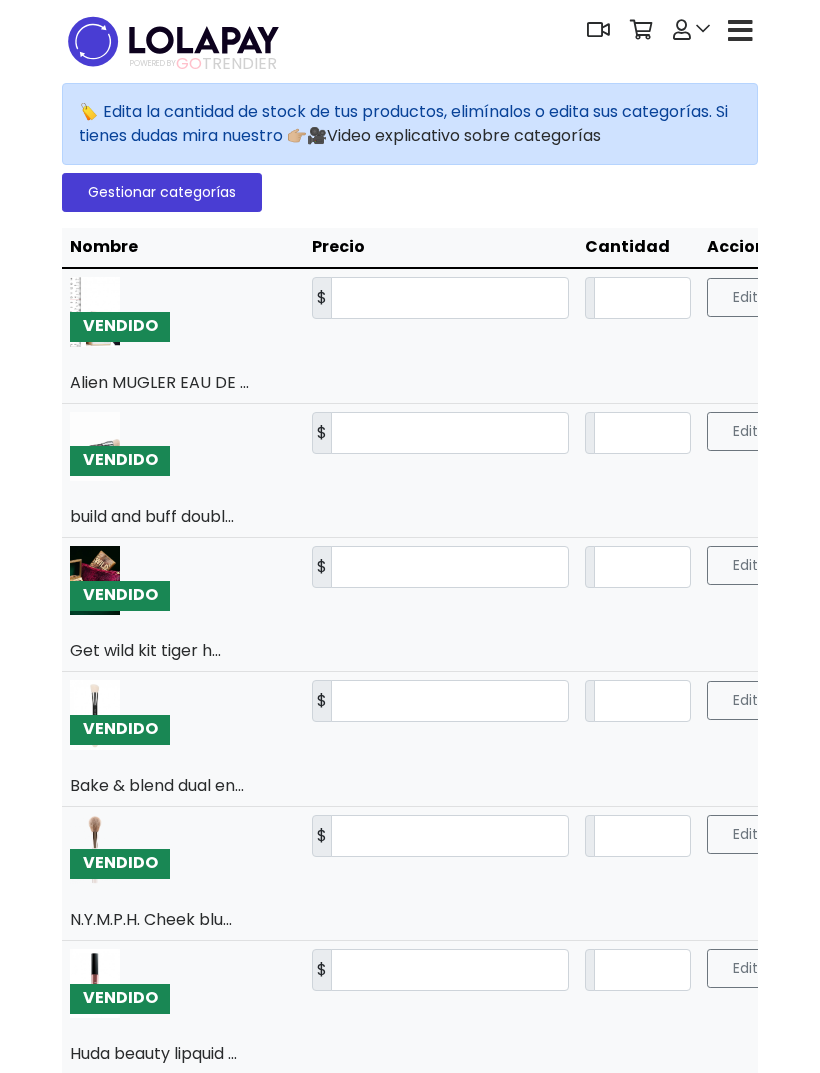 click at bounding box center (740, 31) 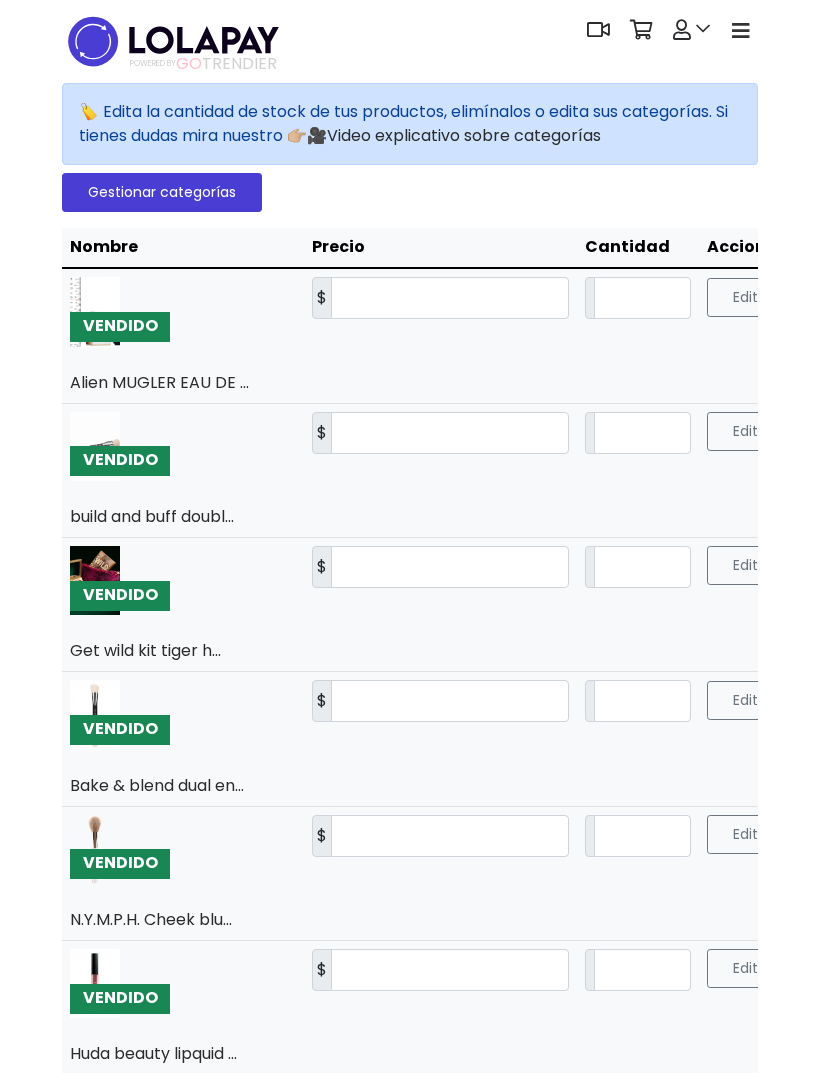 click at bounding box center [691, 30] 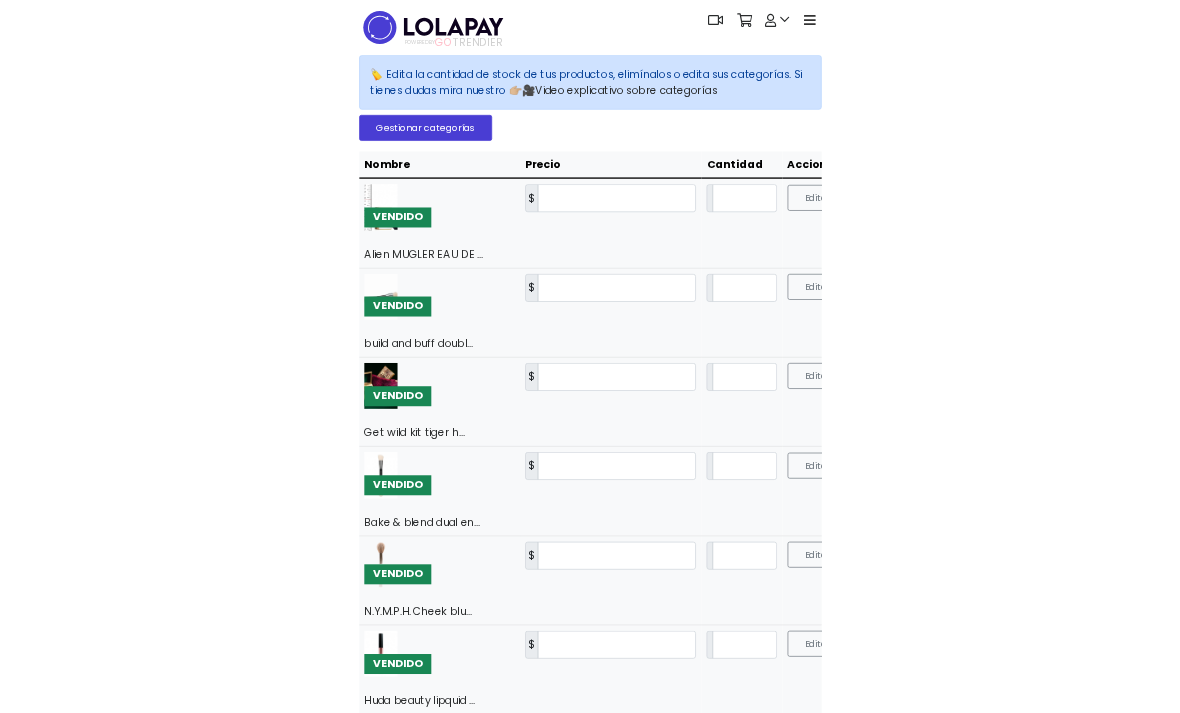 scroll, scrollTop: 154, scrollLeft: 0, axis: vertical 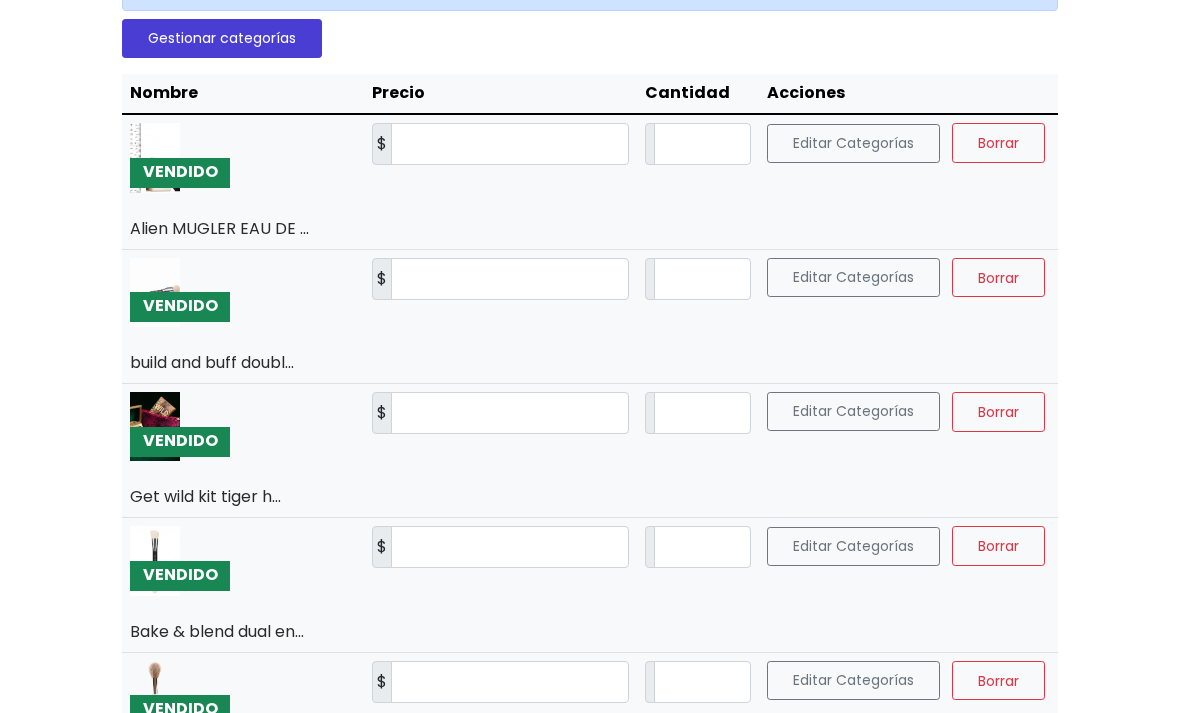 click on "Editar Stock" at bounding box center (943, 93) 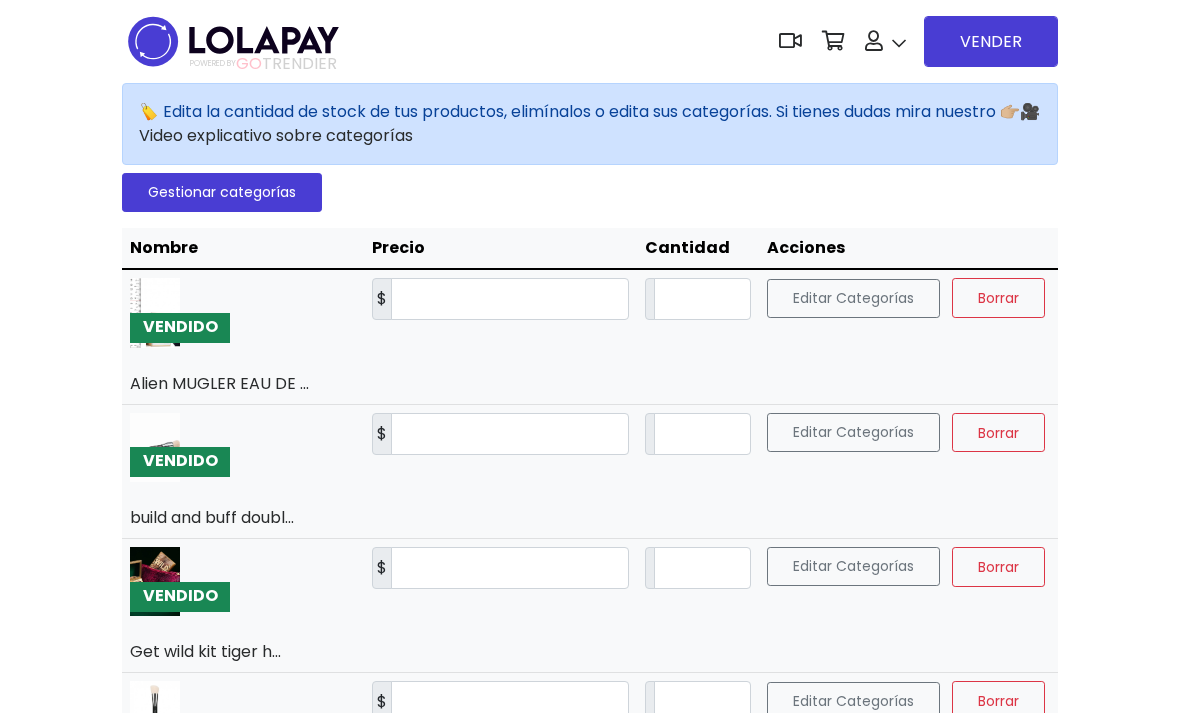 scroll, scrollTop: 0, scrollLeft: 0, axis: both 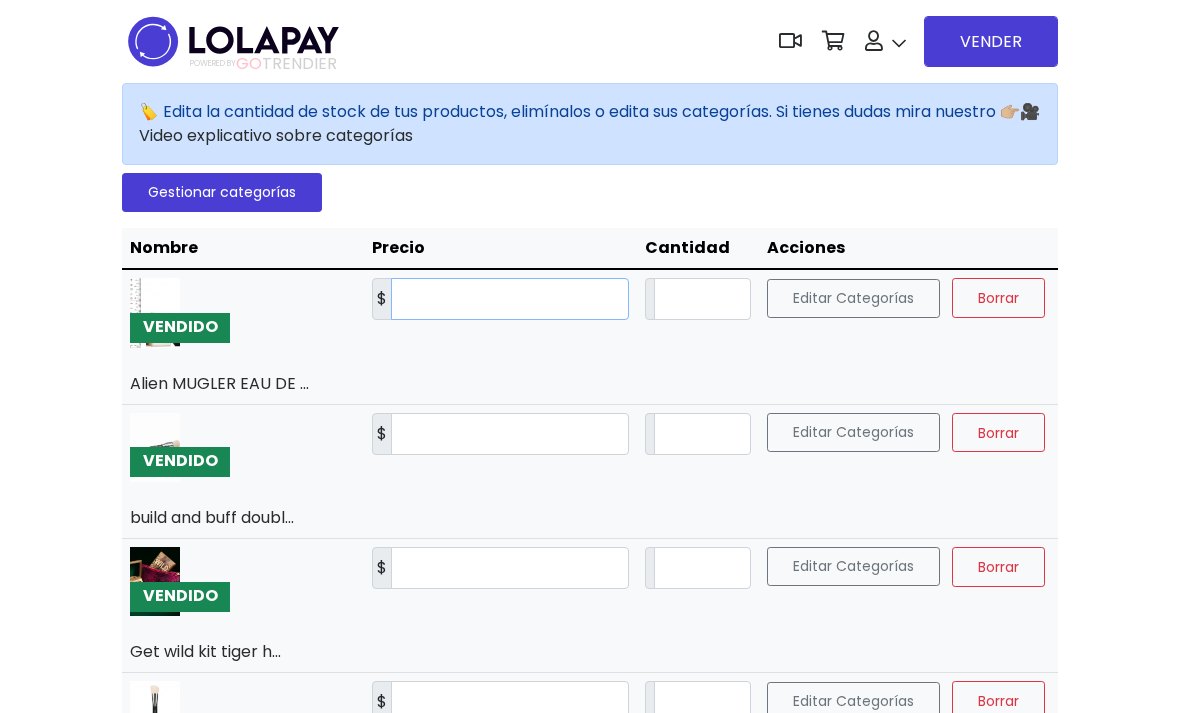 click on "***" at bounding box center (510, 299) 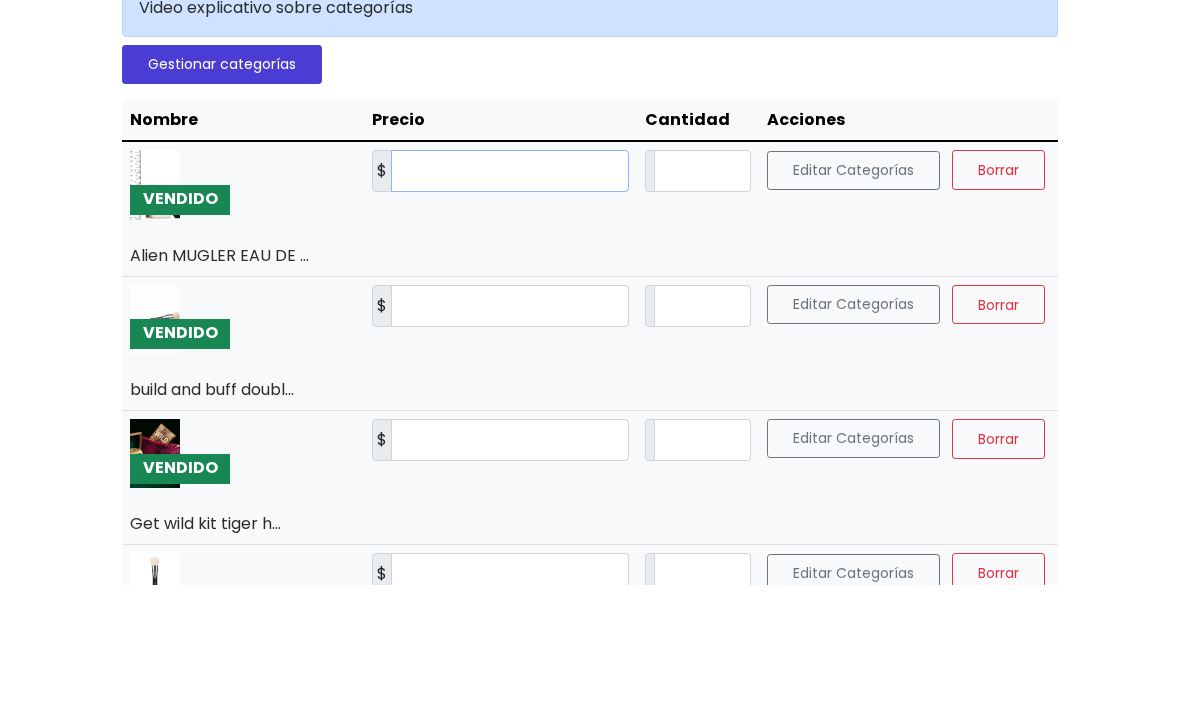 type on "*" 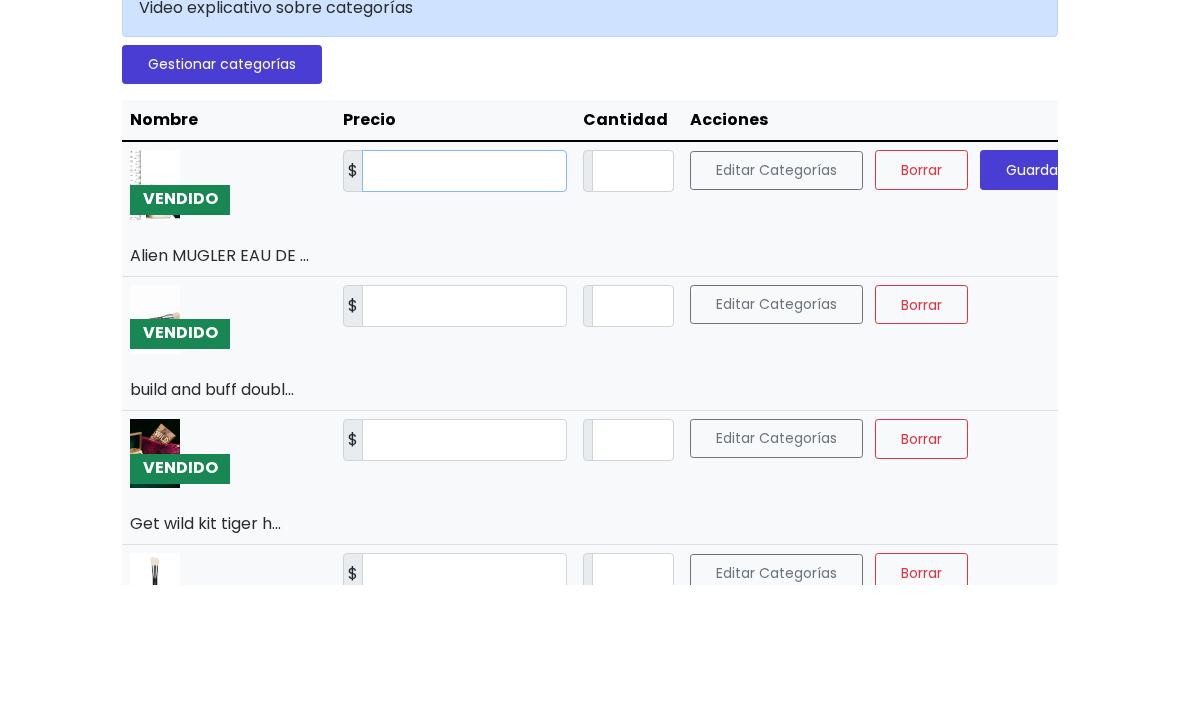type on "**" 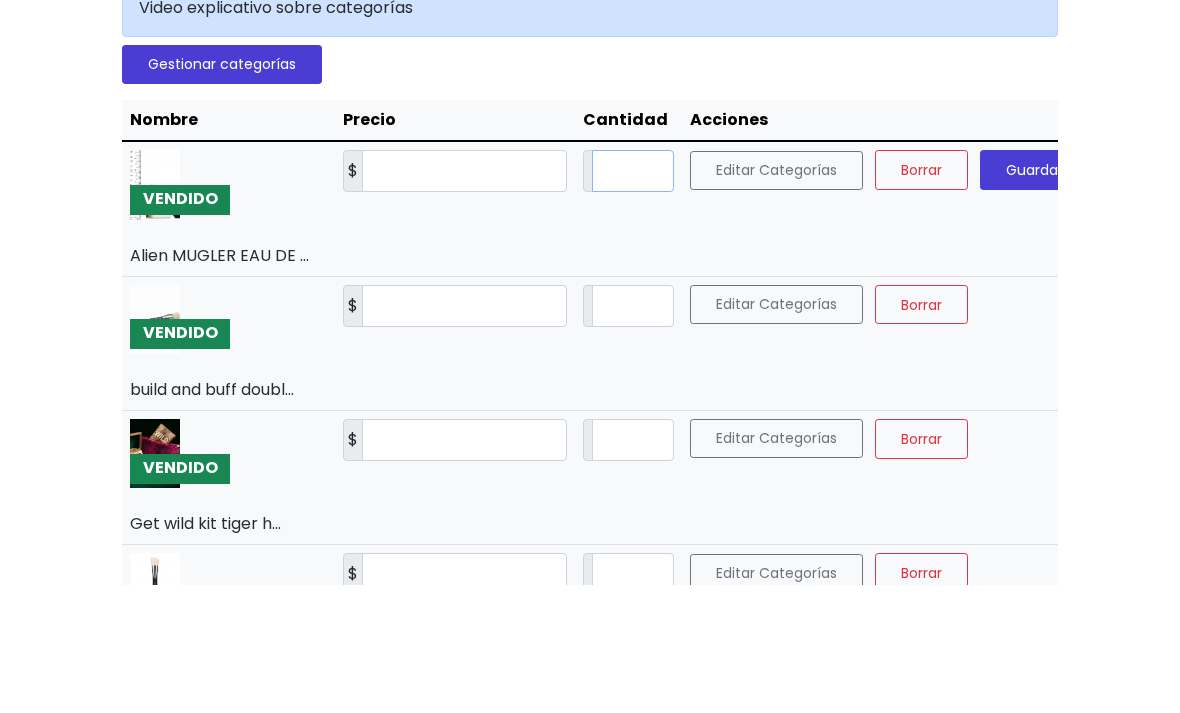 click on "*" at bounding box center (633, 299) 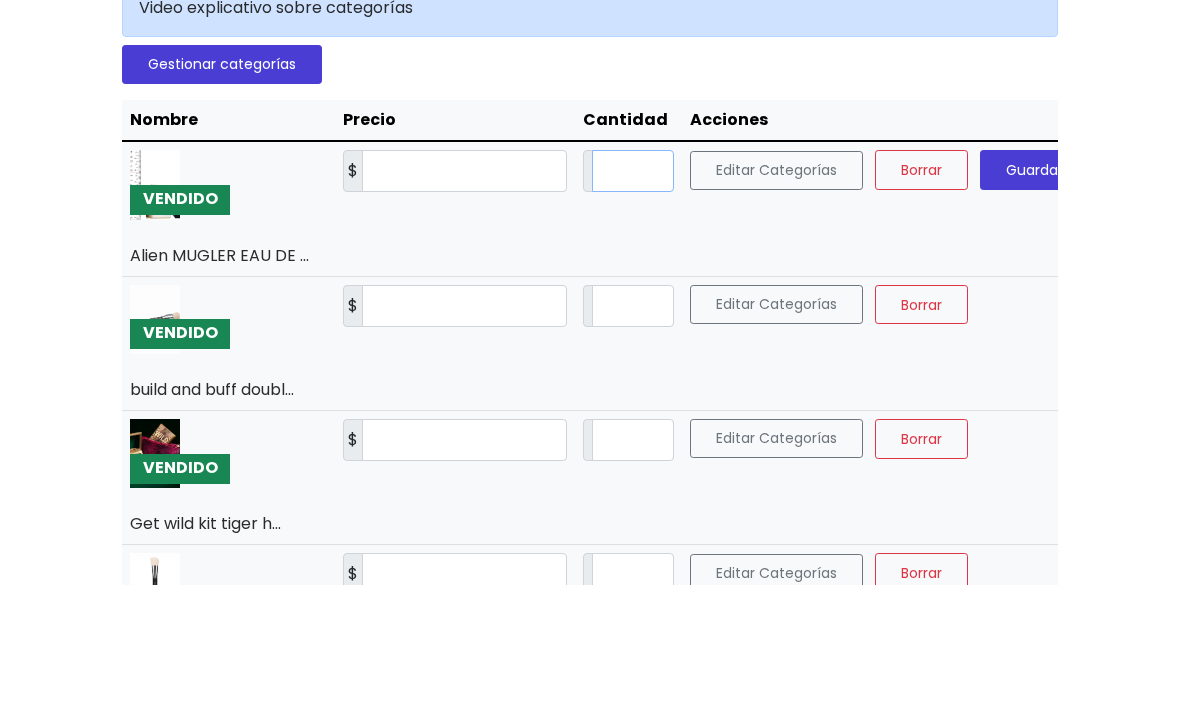 type on "*" 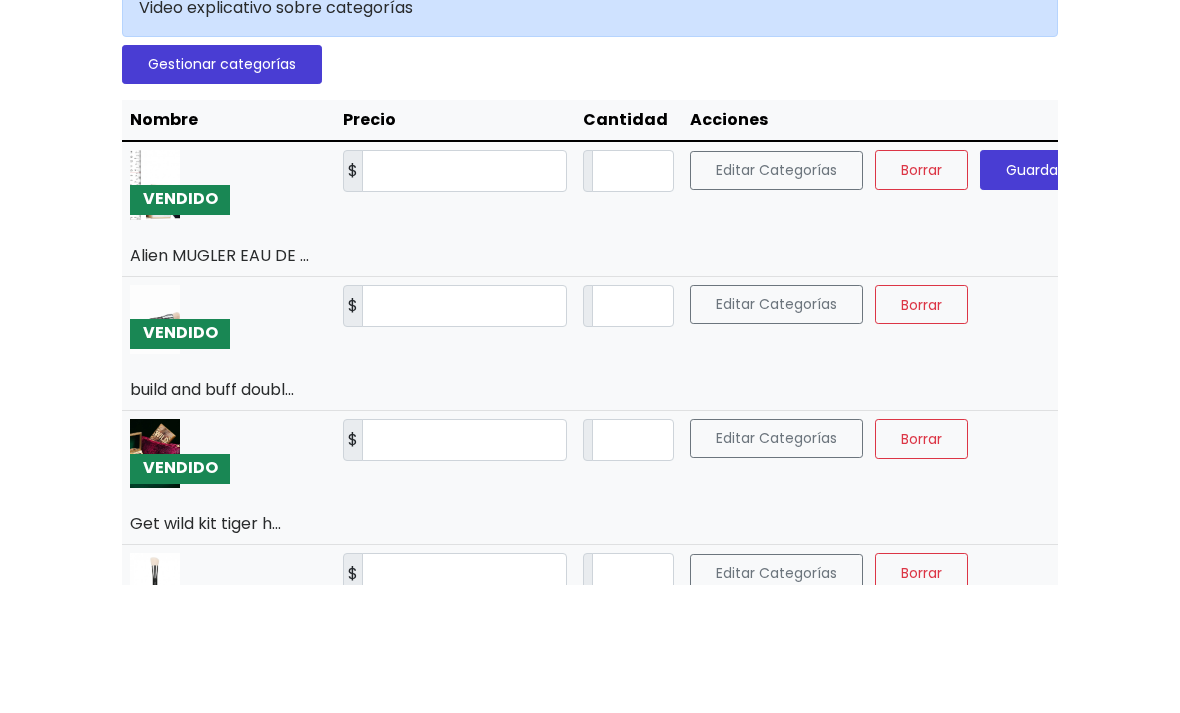 click on "Guardar" at bounding box center (1034, 298) 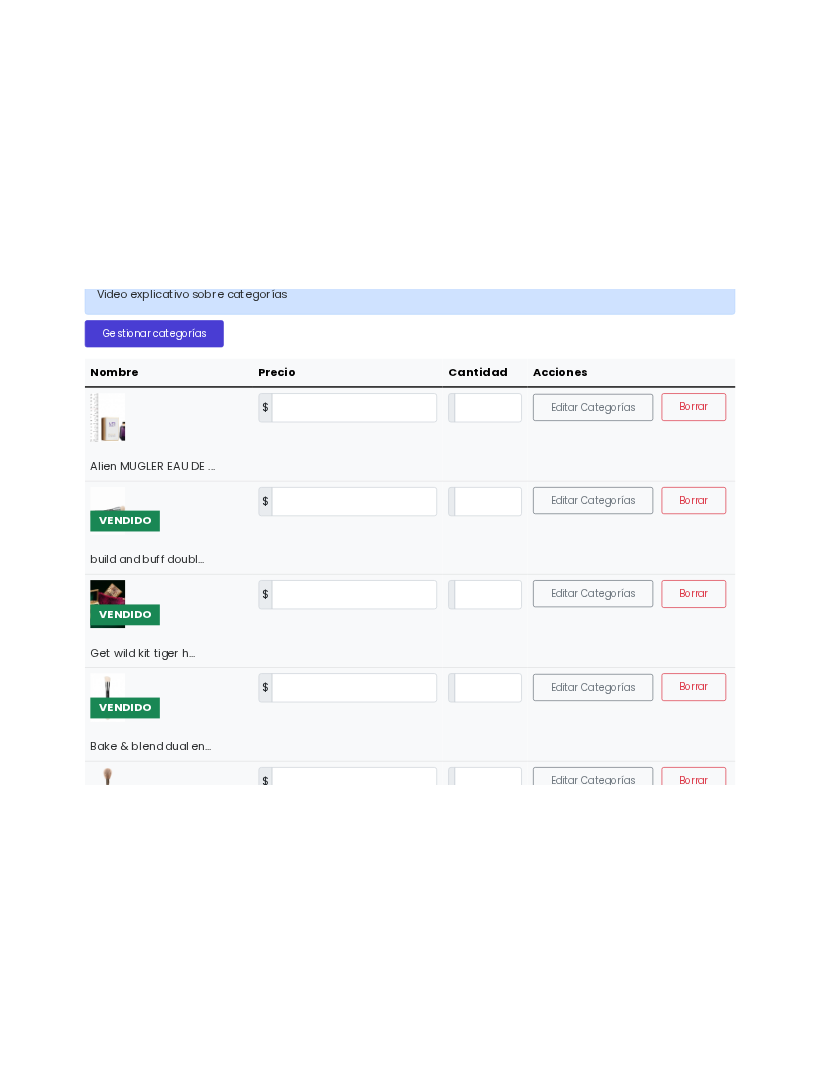 scroll, scrollTop: 0, scrollLeft: 0, axis: both 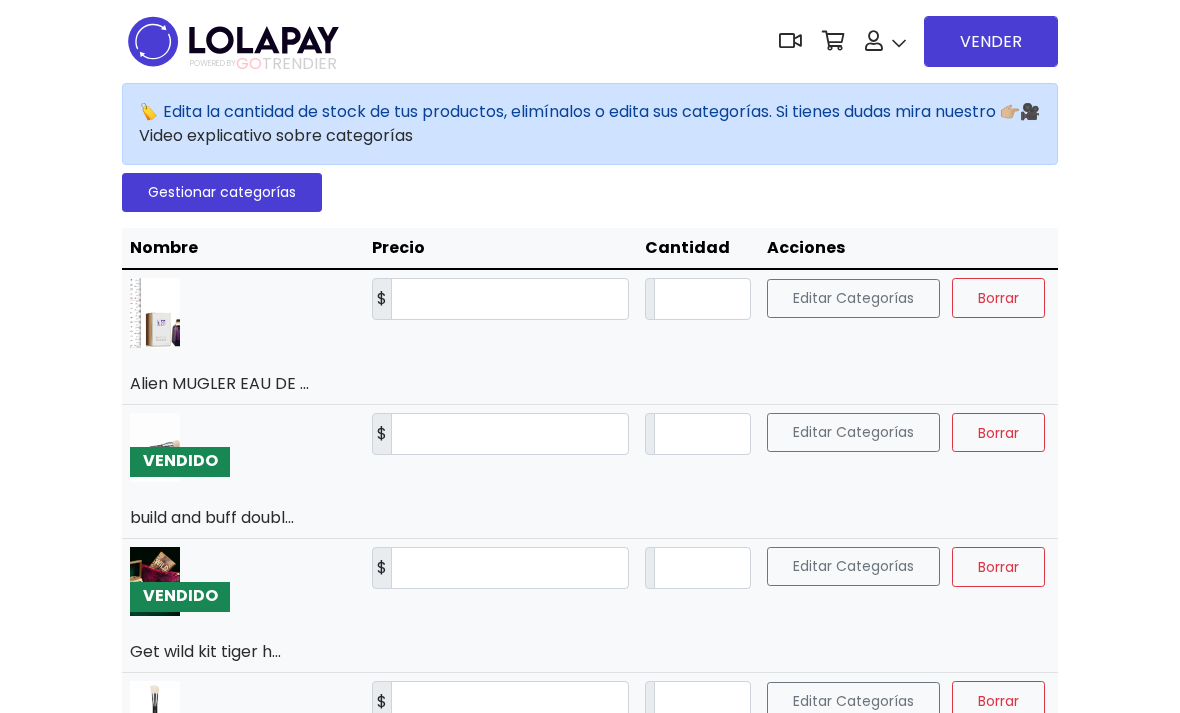 click on "Mi tienda" at bounding box center [931, 185] 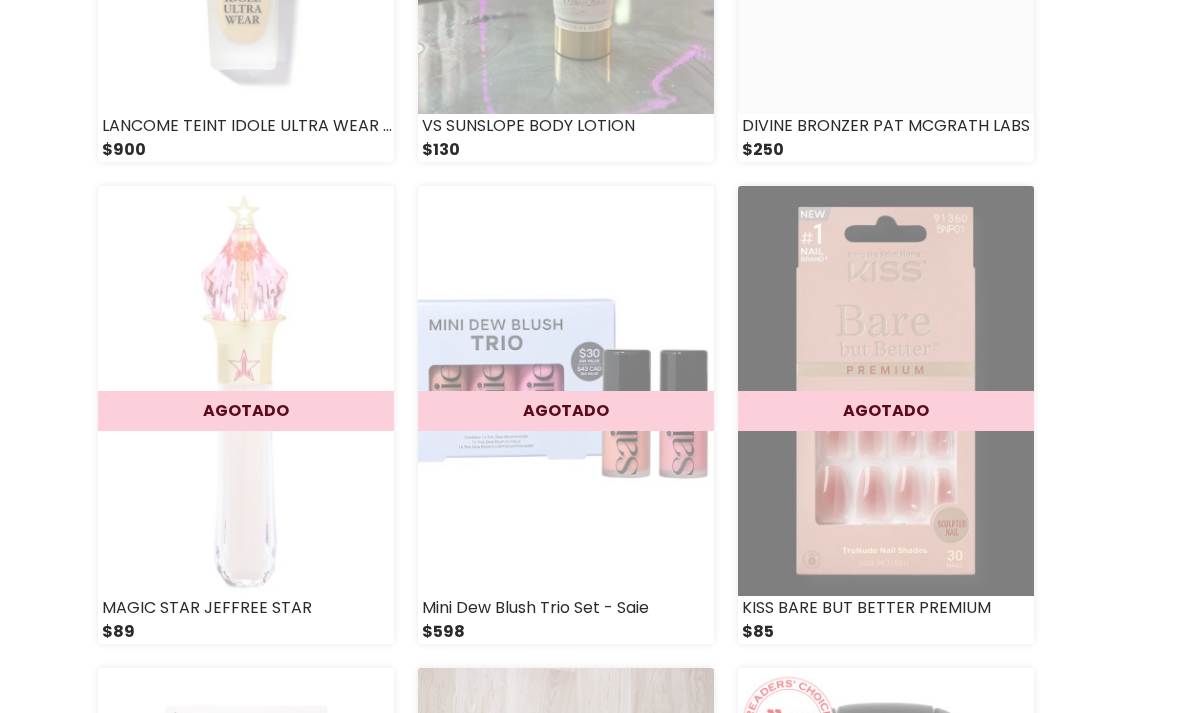 scroll, scrollTop: 2364, scrollLeft: 24, axis: both 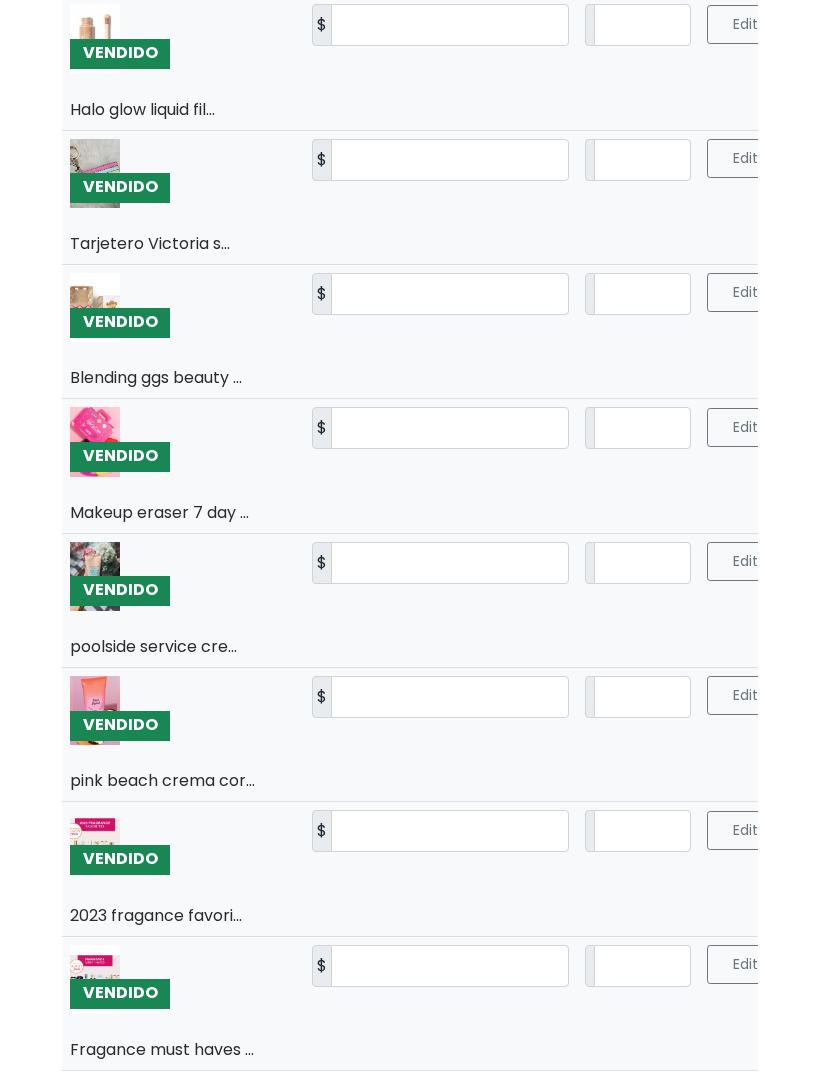 click on "«
Previous
1
2
3
...
13
»
Next" at bounding box center (410, 1115) 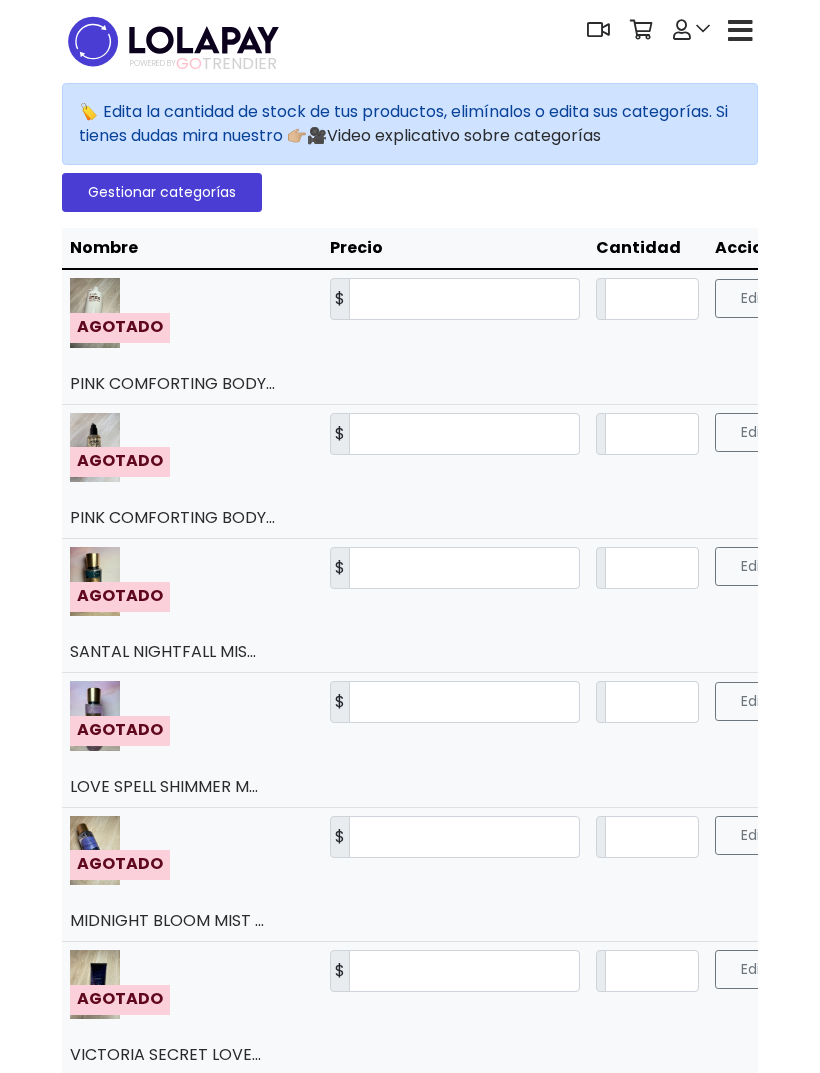 scroll, scrollTop: 0, scrollLeft: 0, axis: both 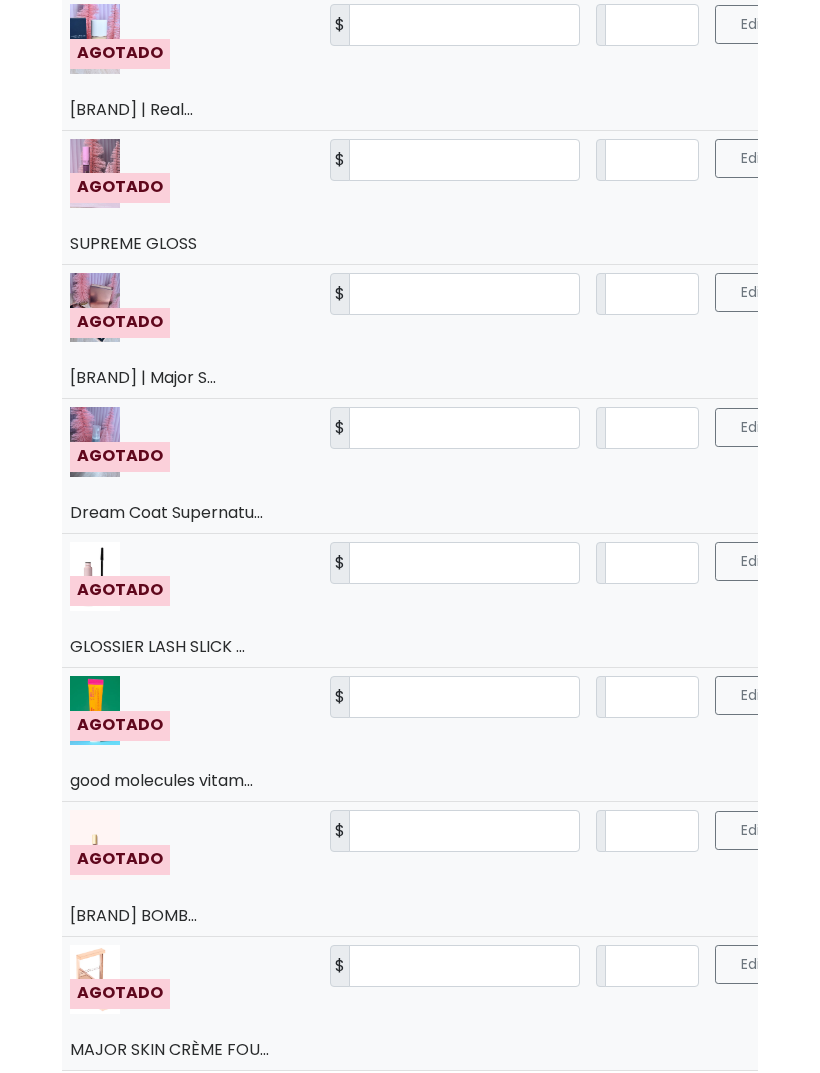 click on "3" at bounding box center (393, 1115) 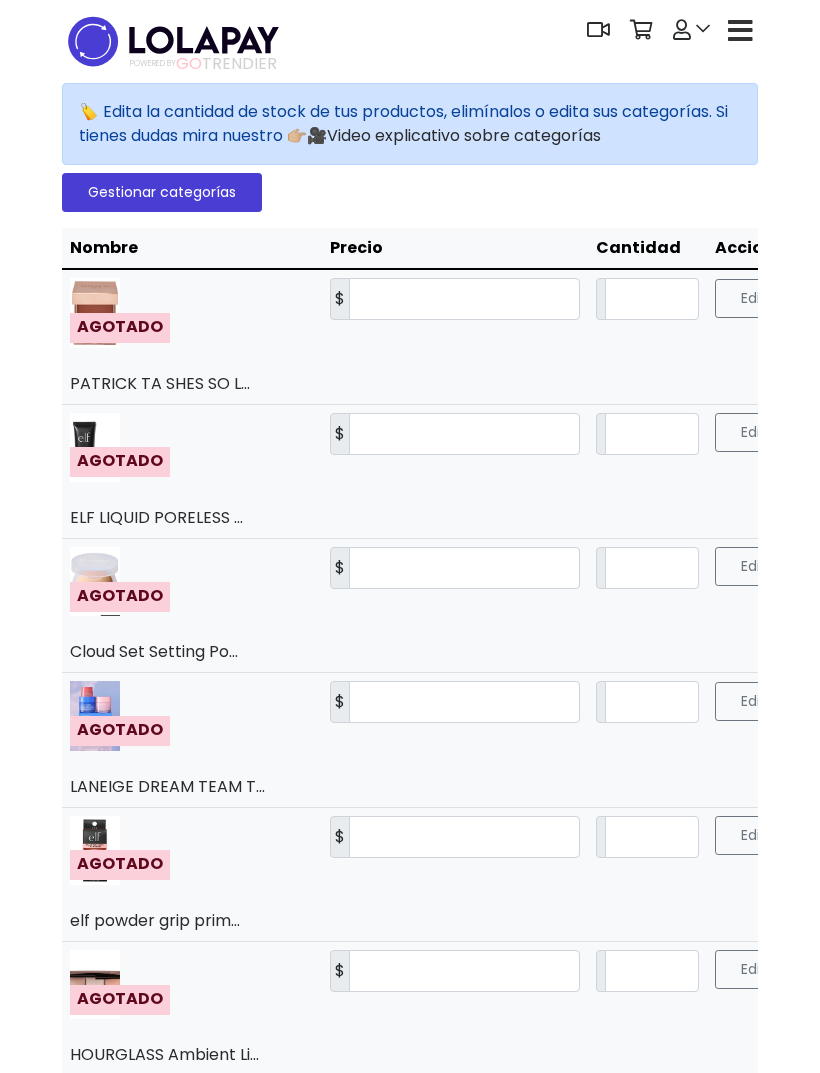 scroll, scrollTop: 0, scrollLeft: 0, axis: both 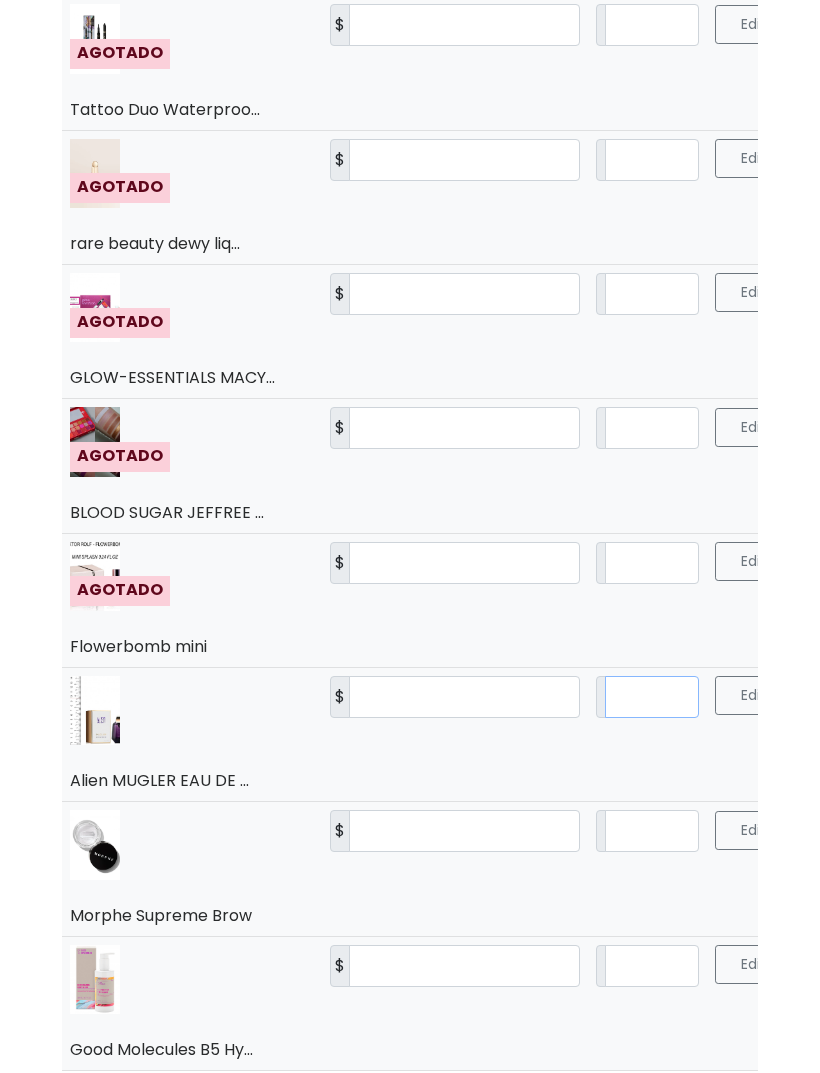 click on "*" at bounding box center (652, 697) 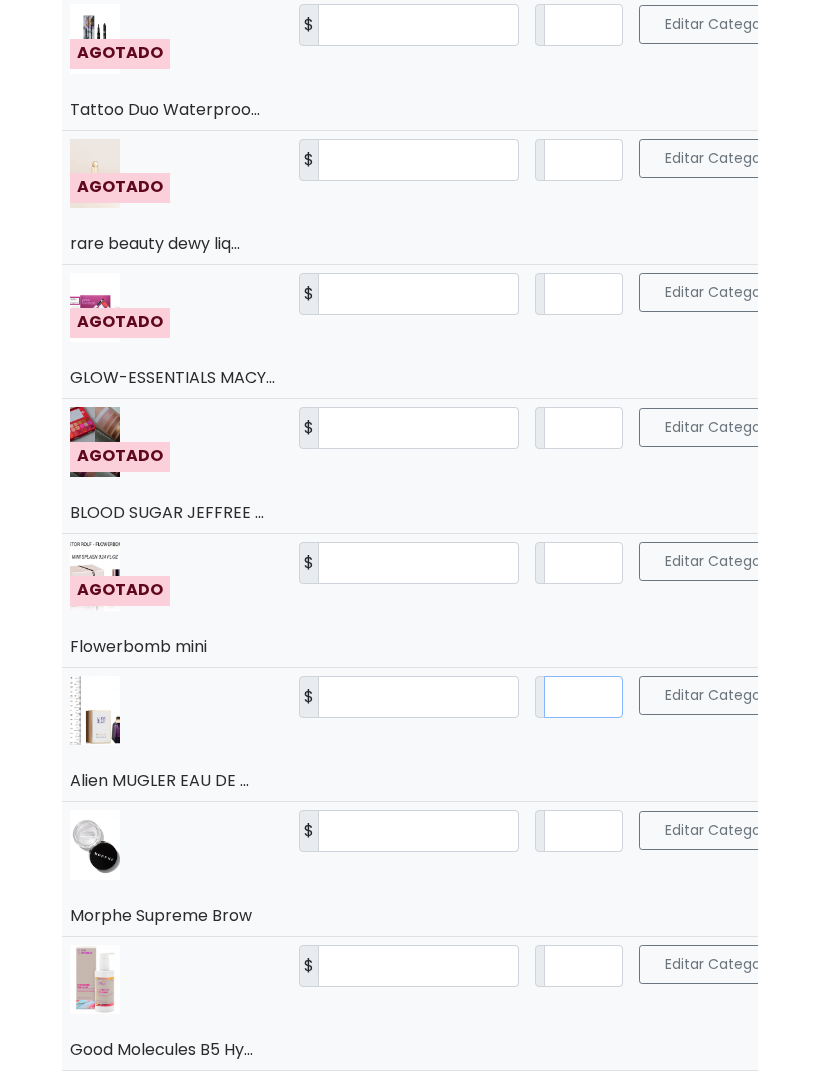 type on "*" 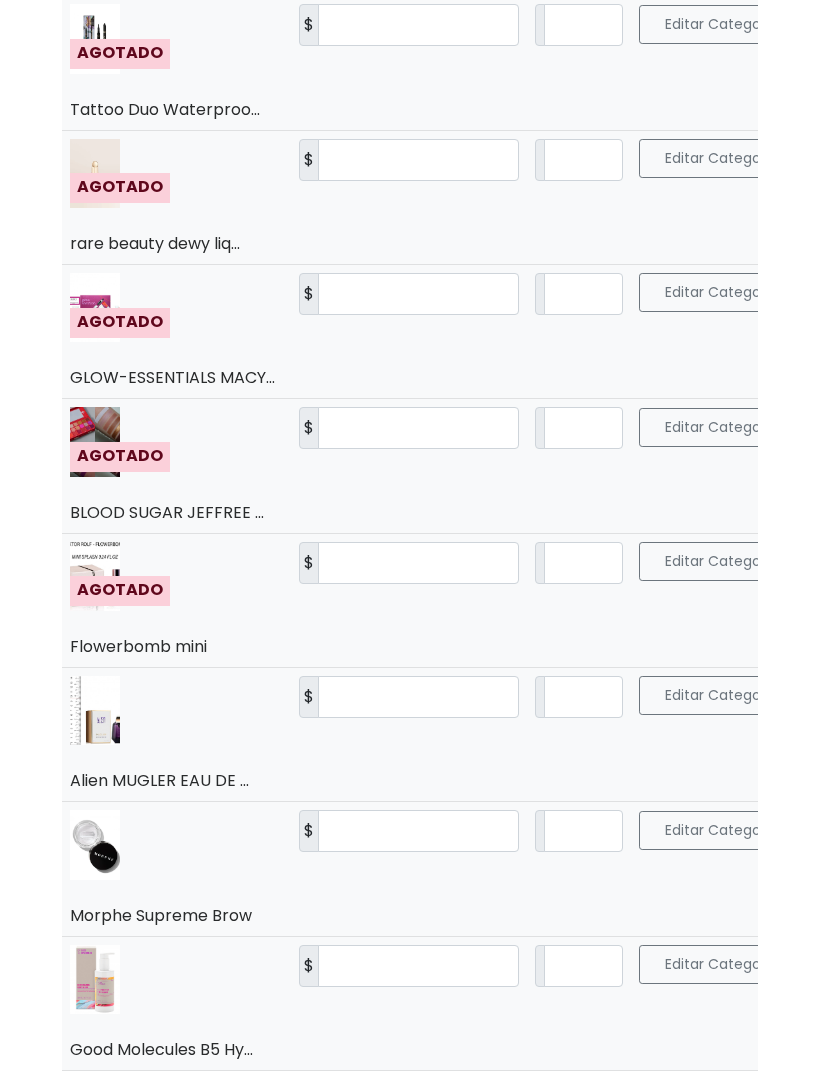 click on "Editar Categorías
Borrar
Guardar" at bounding box center (846, 734) 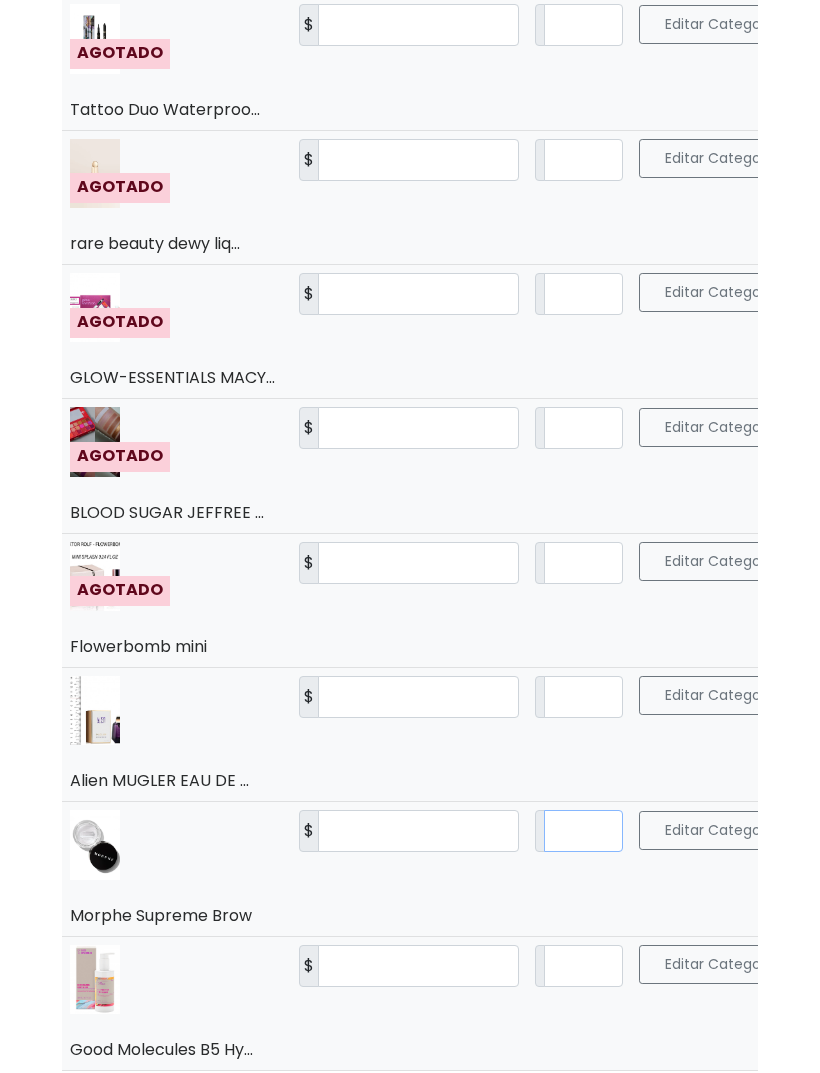 click on "*" at bounding box center (584, 831) 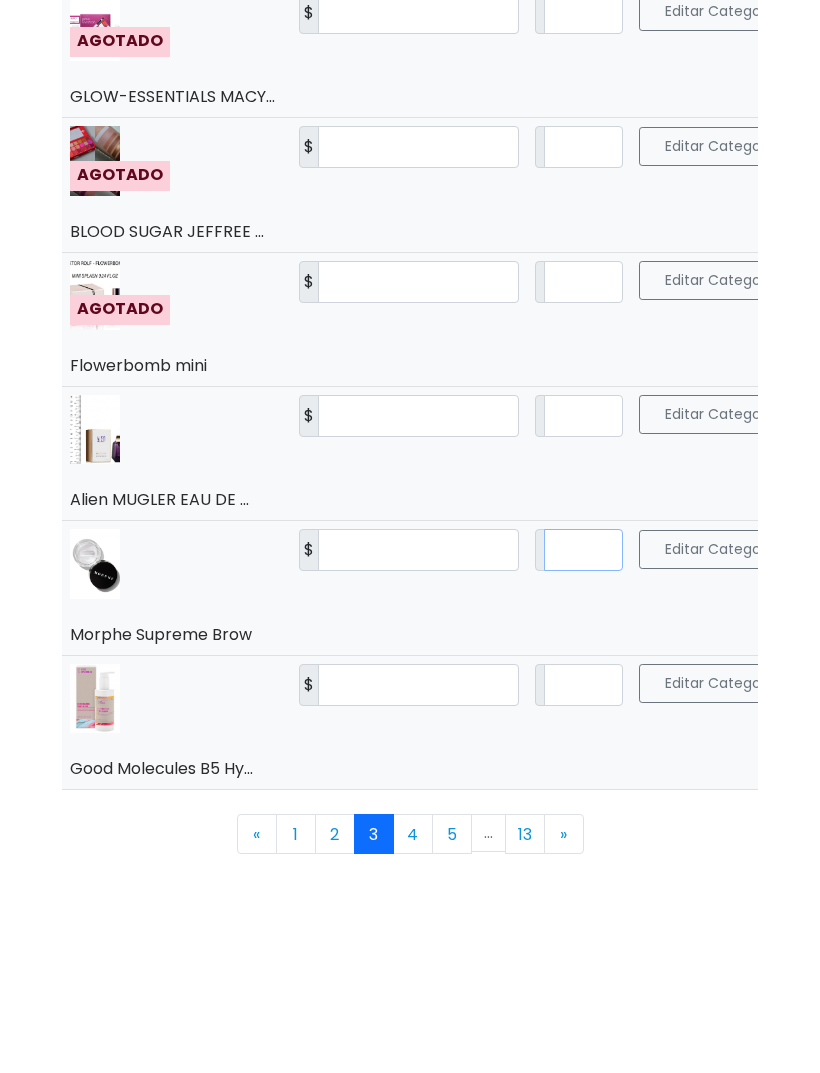type on "*" 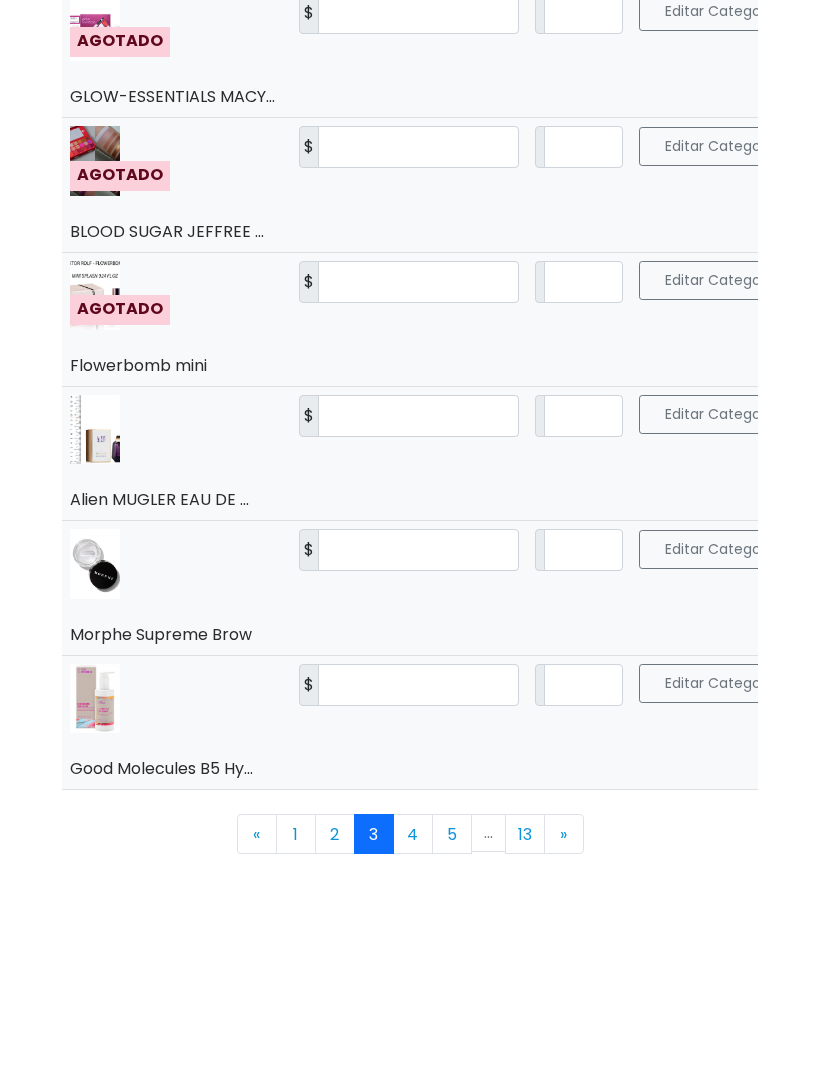 click on "*" at bounding box center (579, 940) 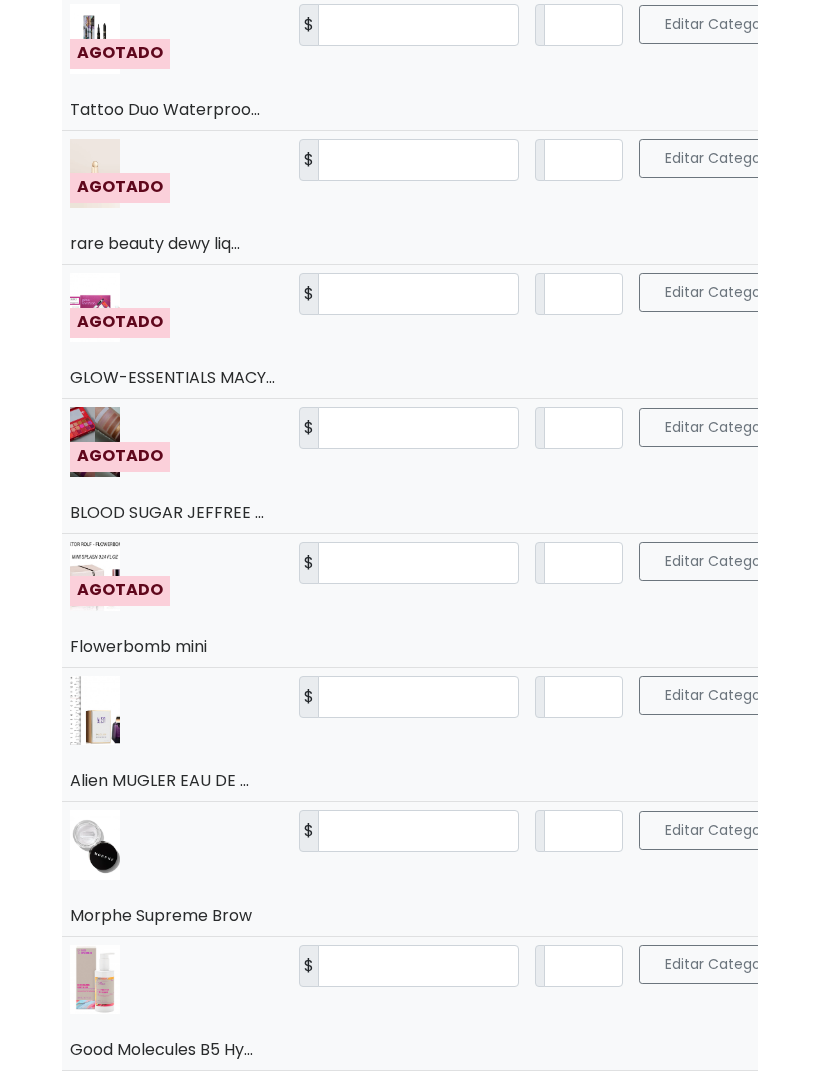 click on "Editar Categorías" at bounding box center [725, 964] 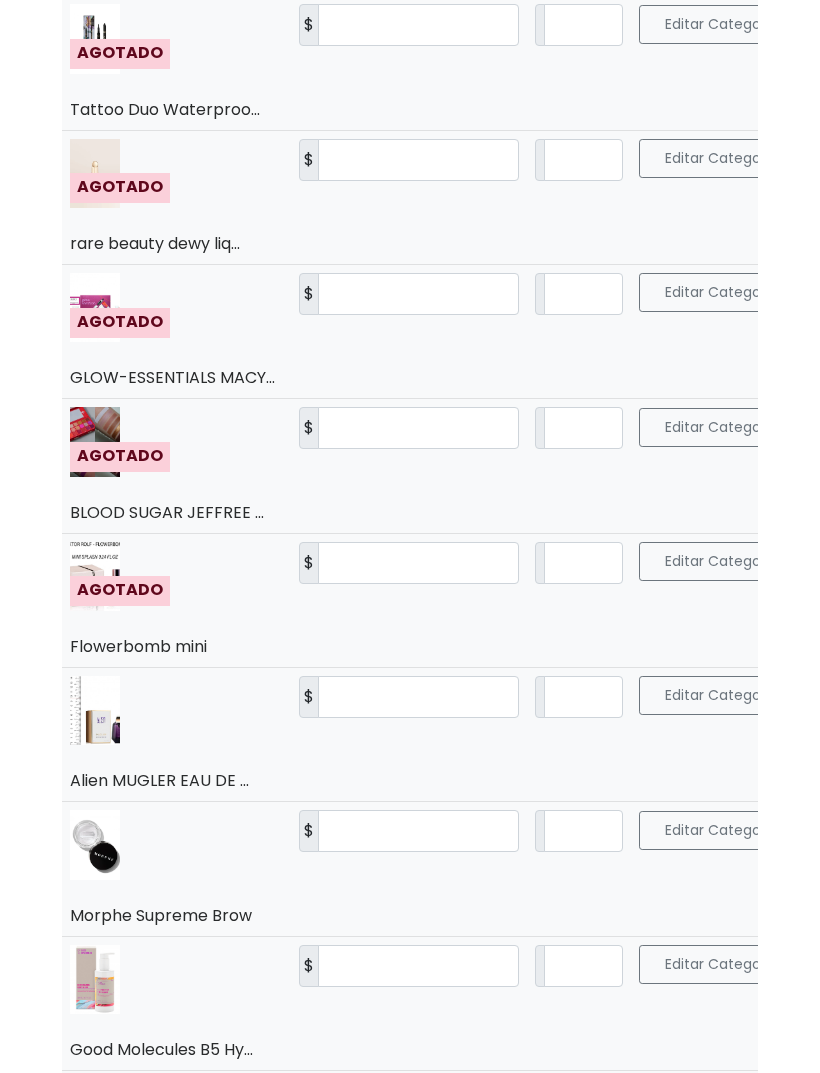 click on "Editar Categorías" at bounding box center (725, 964) 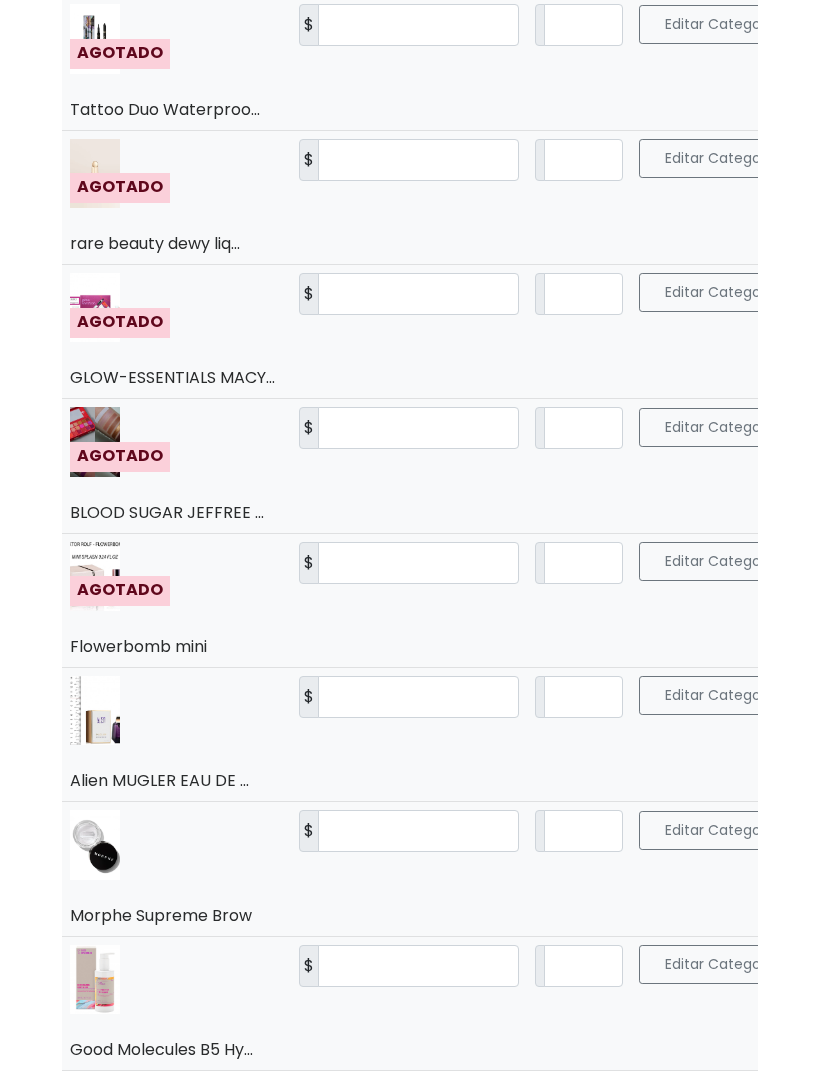 click on "Editar Categorías" at bounding box center (725, 964) 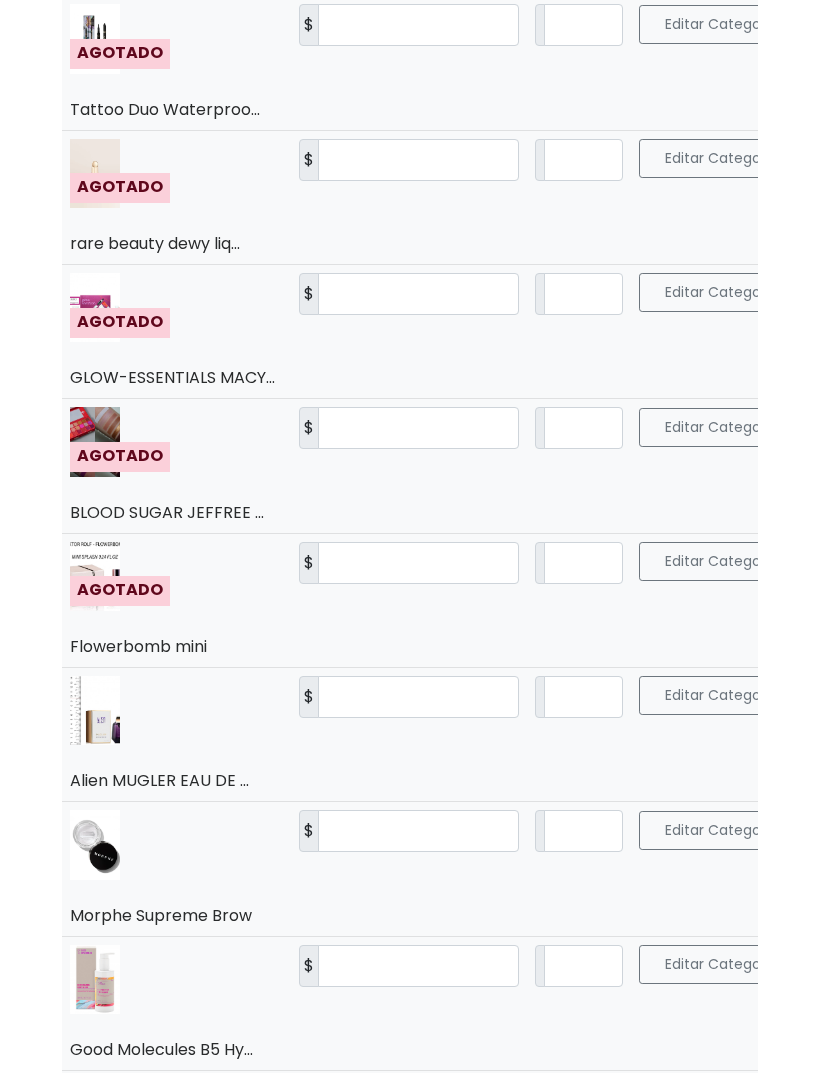 click on "Editar Categorías" at bounding box center (725, 964) 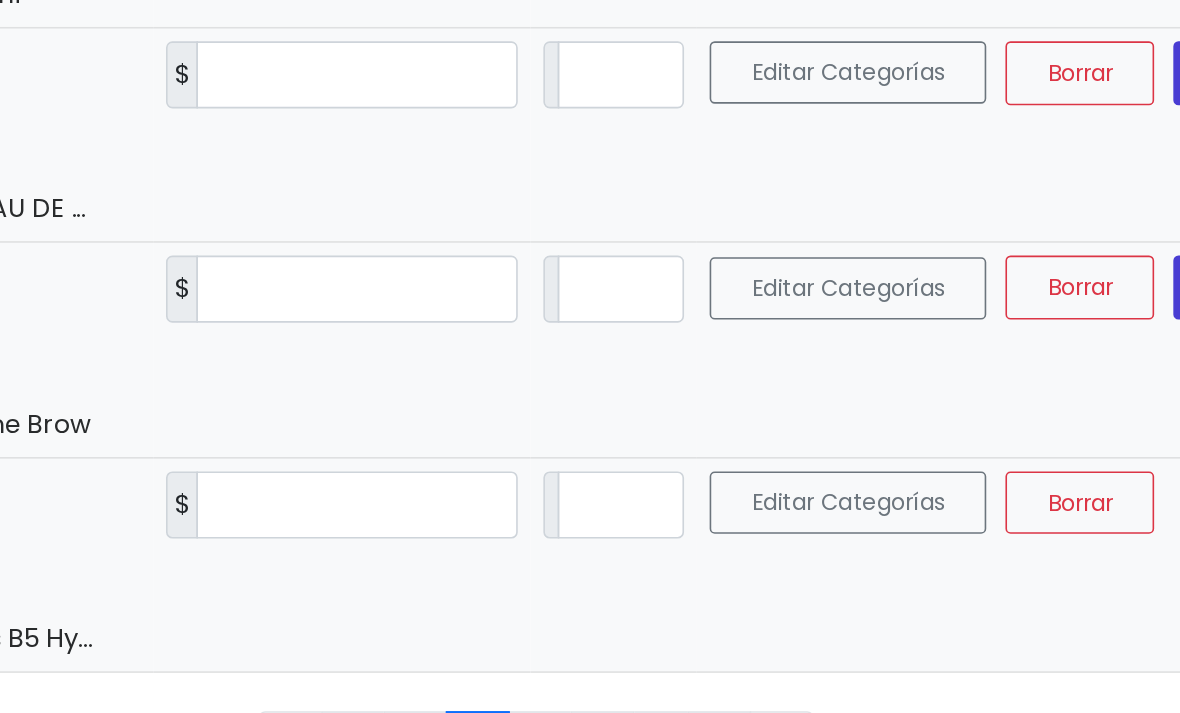 scroll, scrollTop: 2980, scrollLeft: 0, axis: vertical 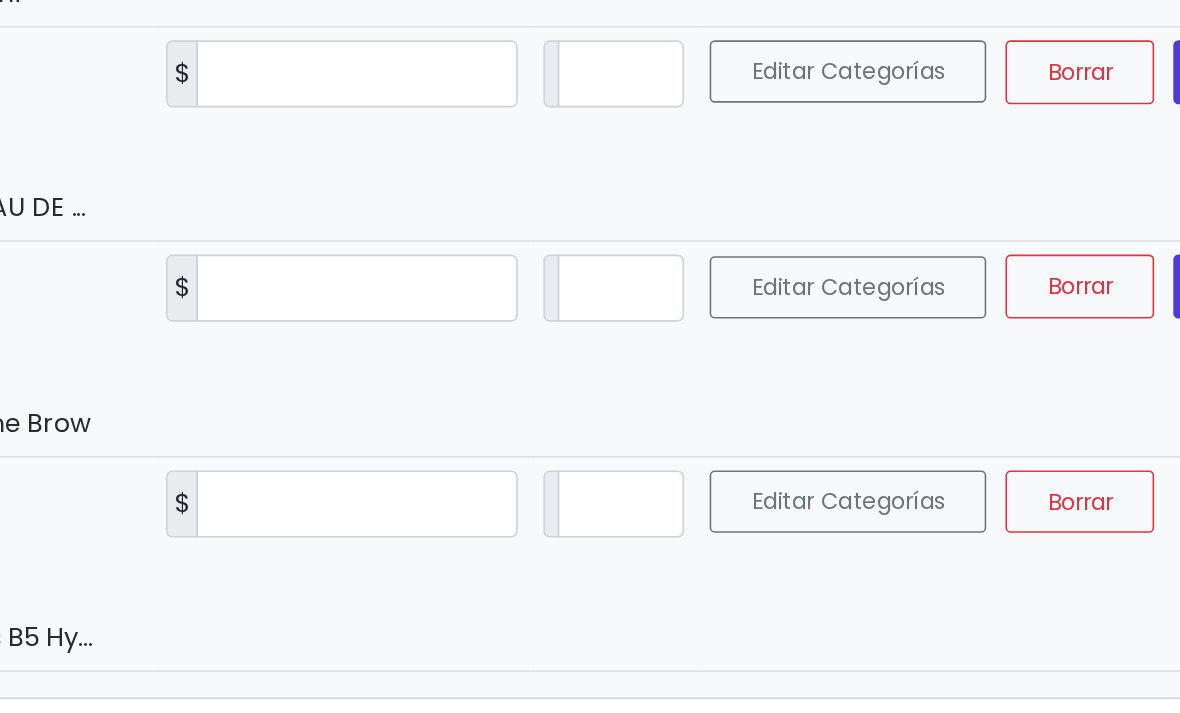 click on "Editar Categorías" at bounding box center [785, 540] 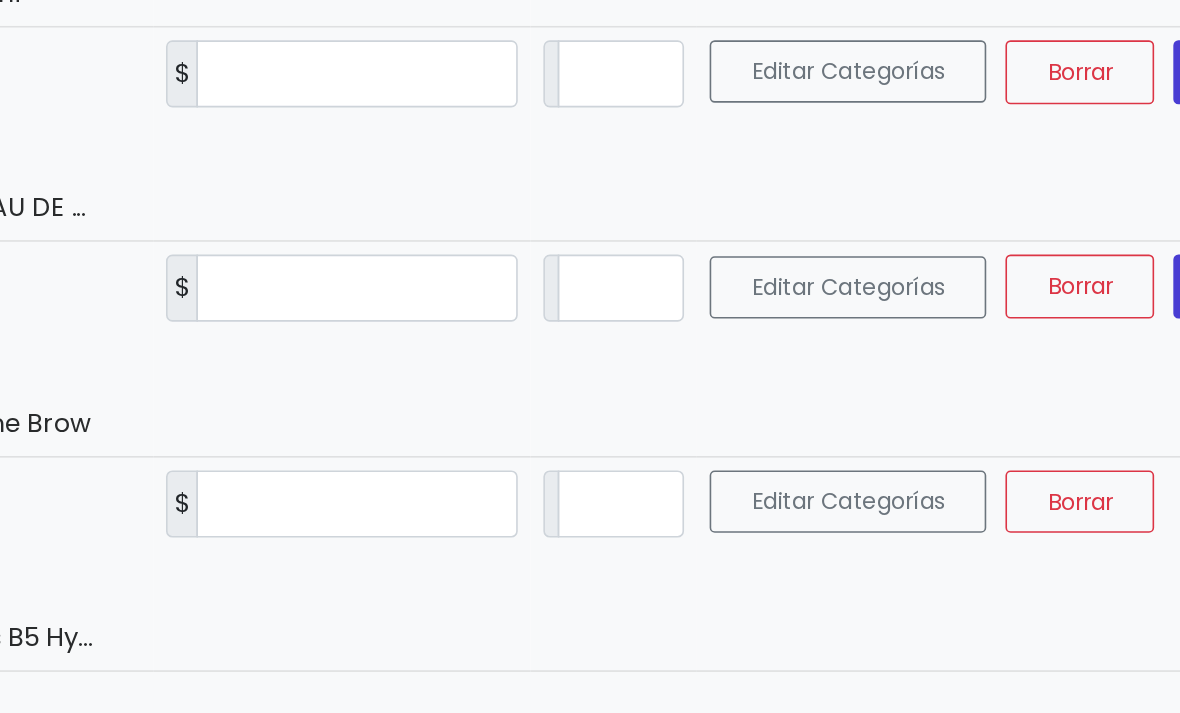 click on "Editar Categorías" at bounding box center [785, 540] 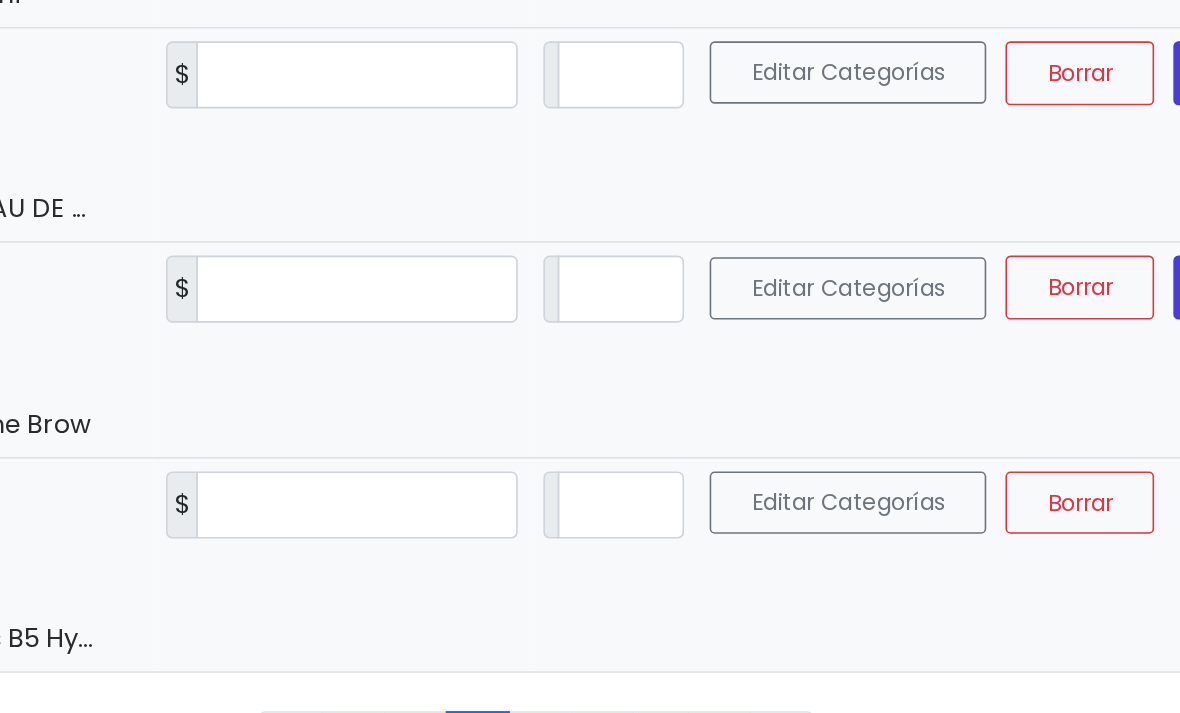 click on "Editar Categorías" at bounding box center (785, 541) 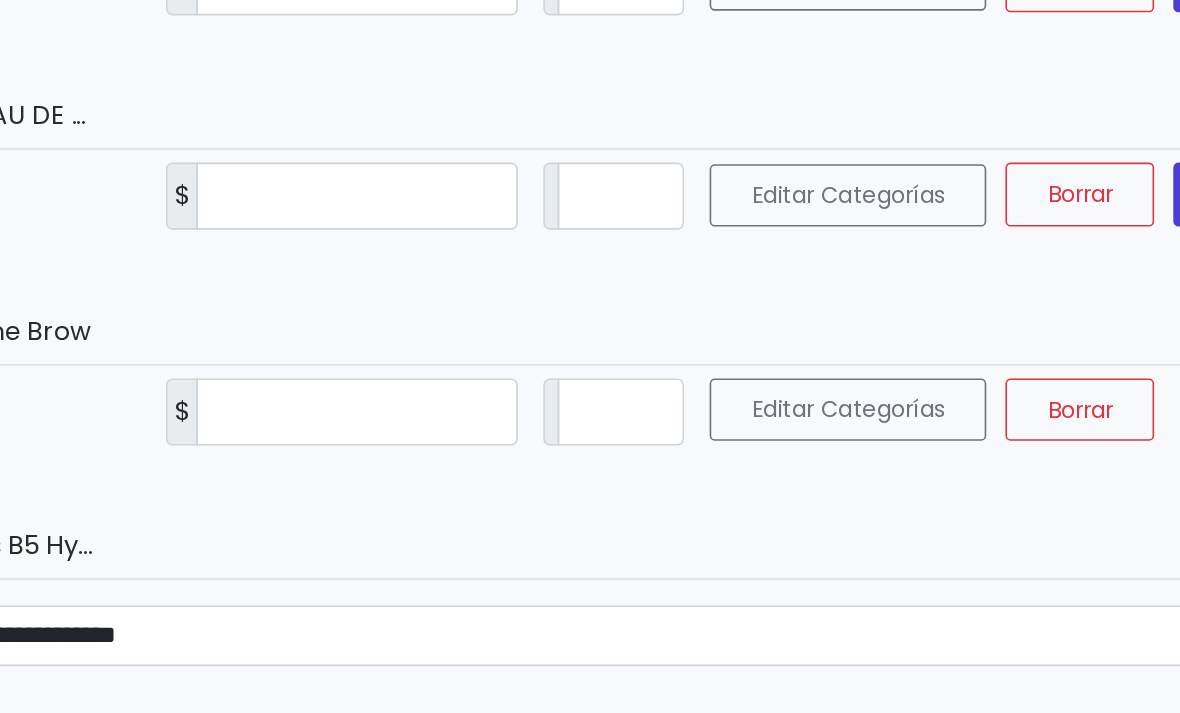 scroll, scrollTop: 3087, scrollLeft: 0, axis: vertical 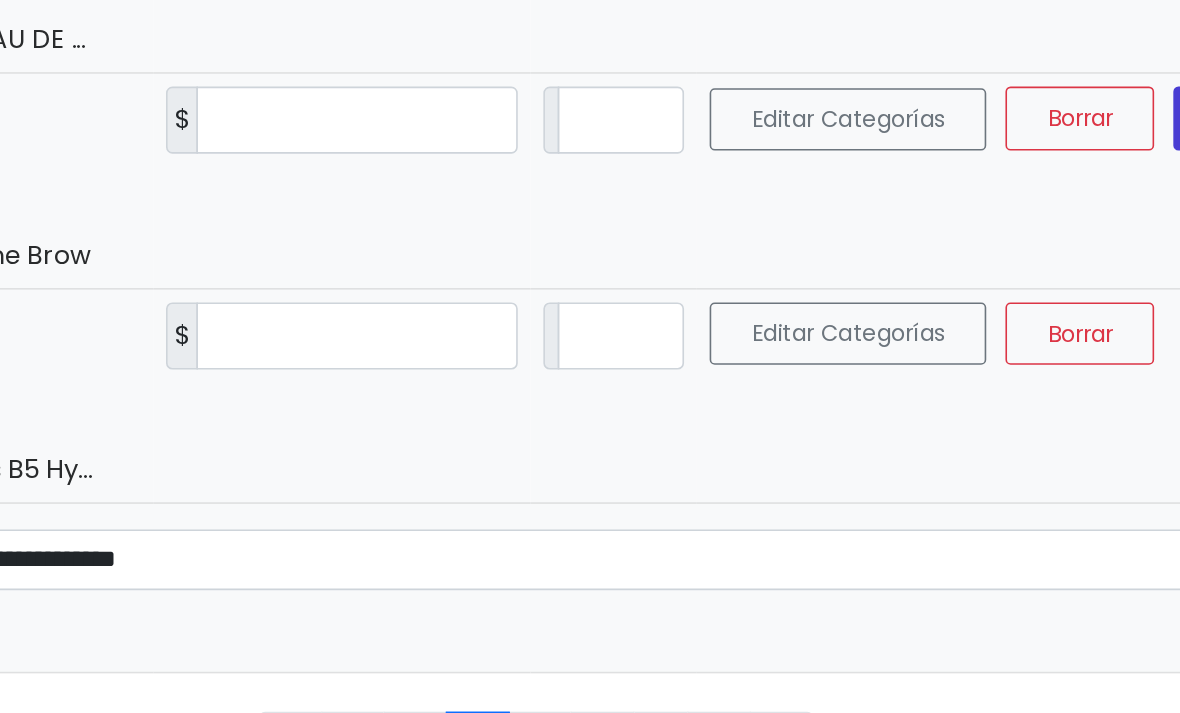 click on "**********" at bounding box center [622, 594] 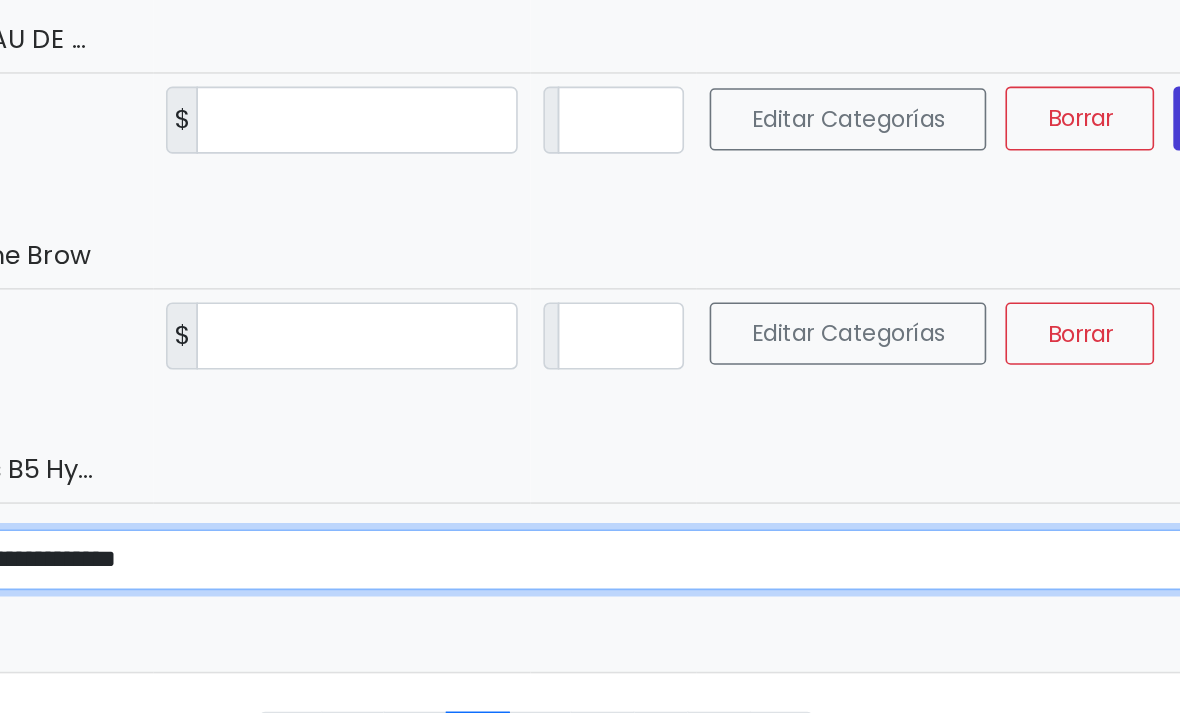 click on "**********" at bounding box center [622, 577] 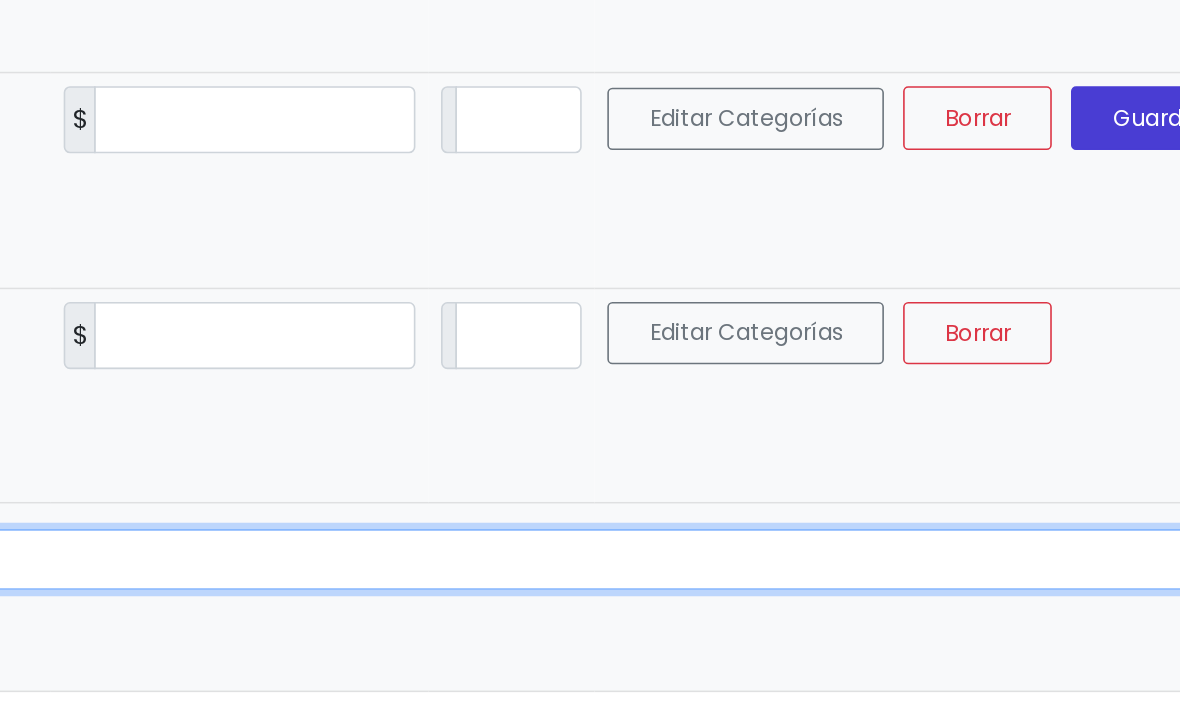 scroll, scrollTop: 0, scrollLeft: 64, axis: horizontal 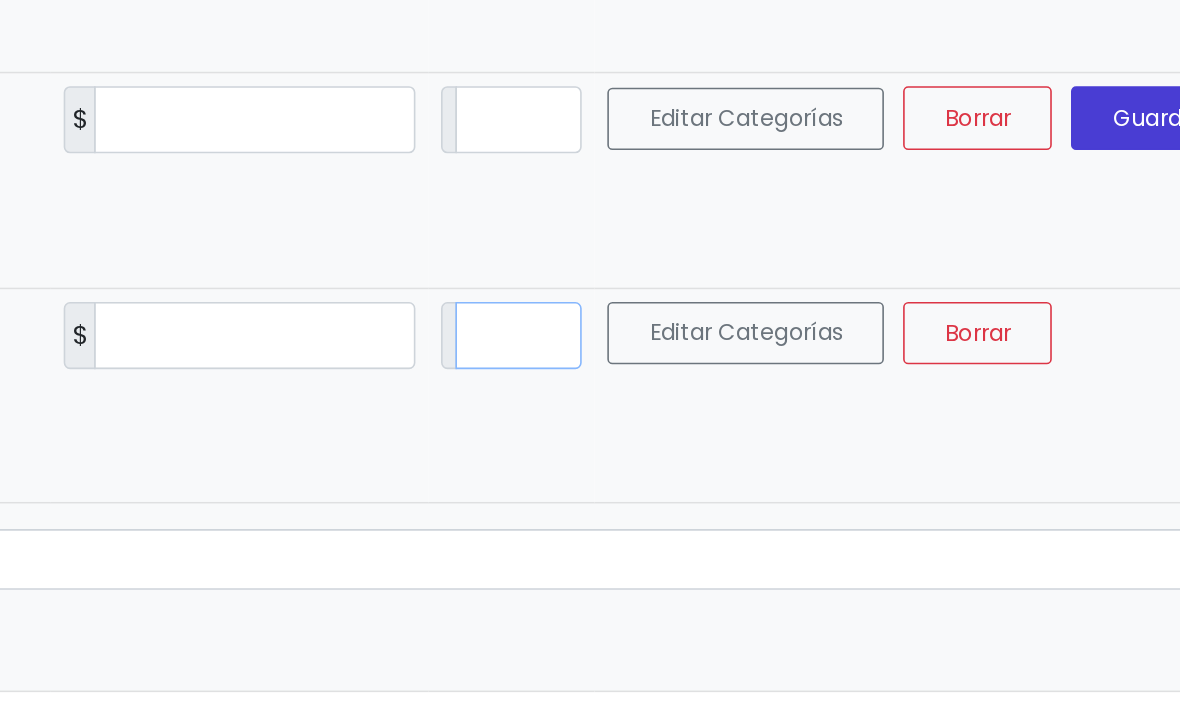 click on "*" at bounding box center (580, 437) 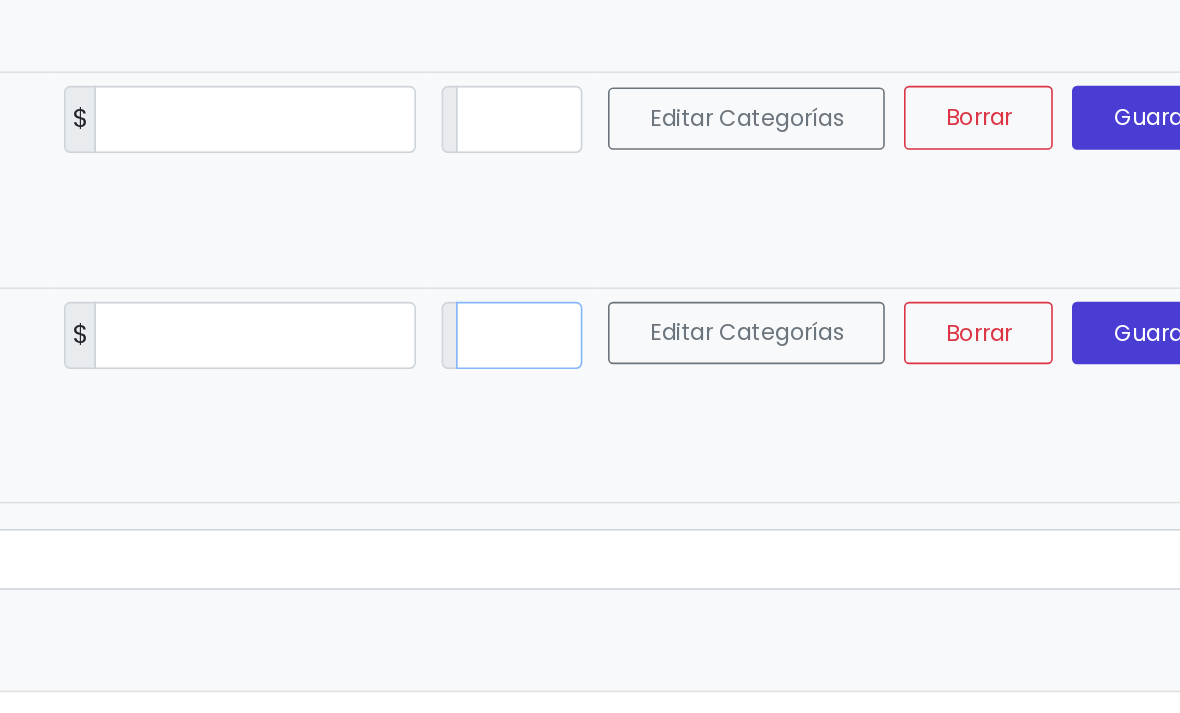 type on "*" 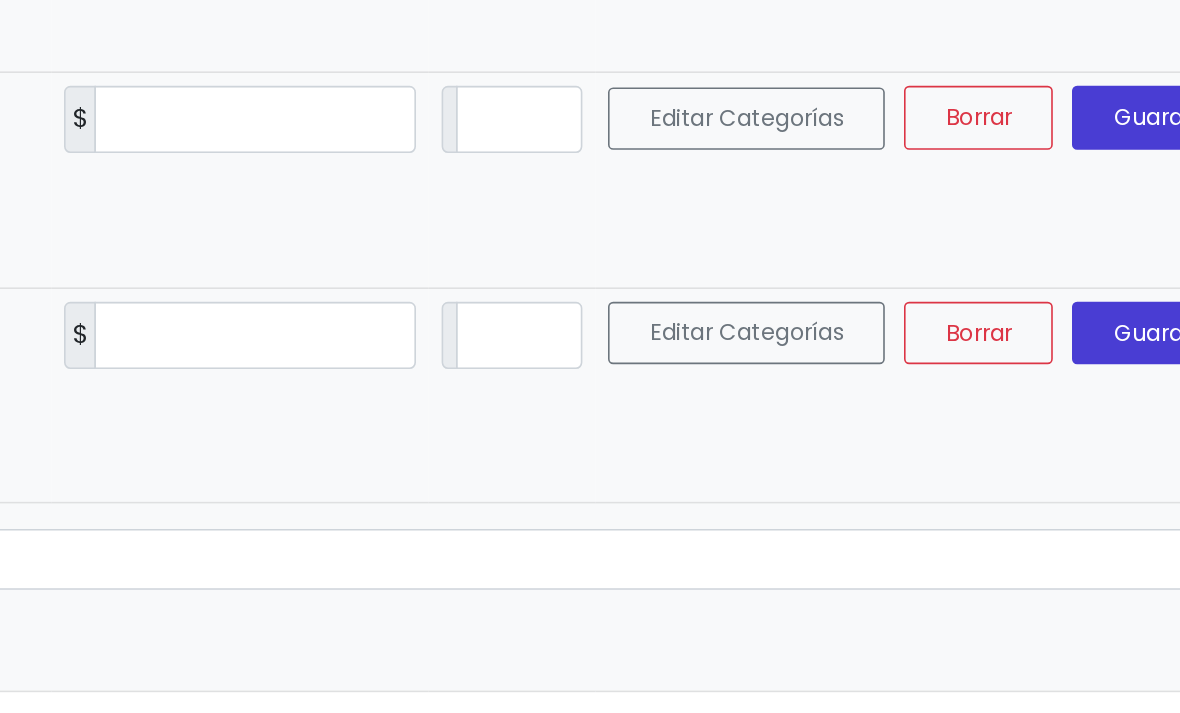 click on "Guardar" at bounding box center (979, 436) 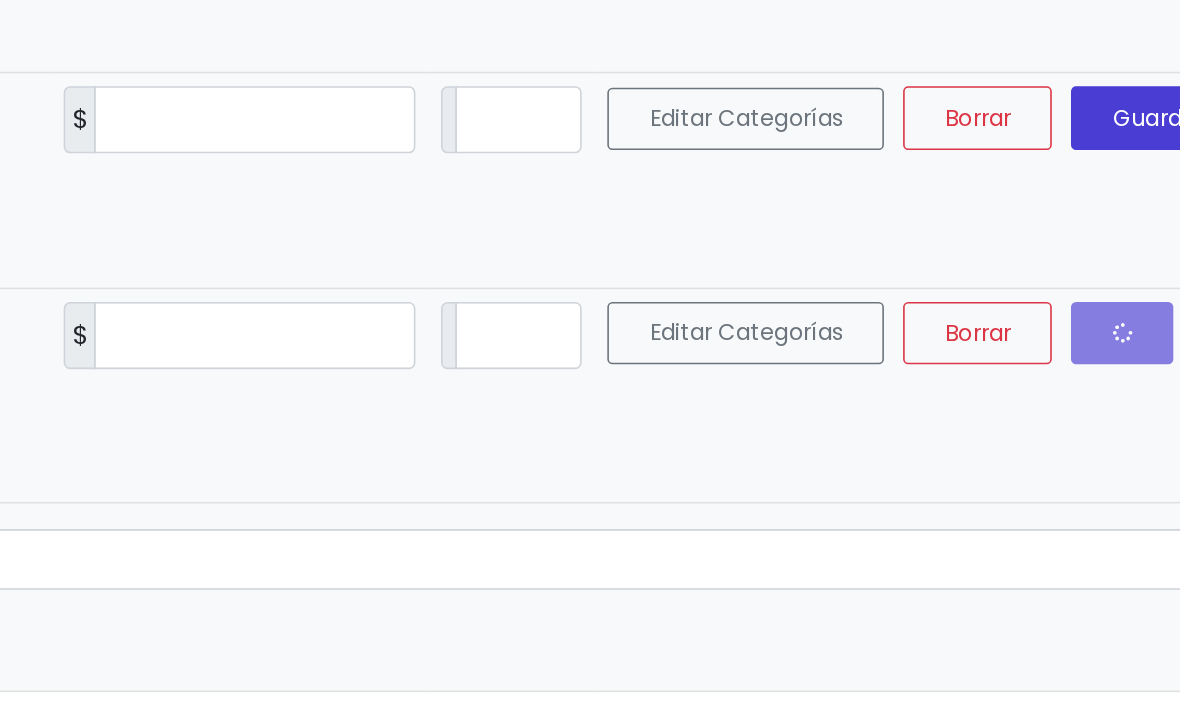 scroll, scrollTop: 2981, scrollLeft: 0, axis: vertical 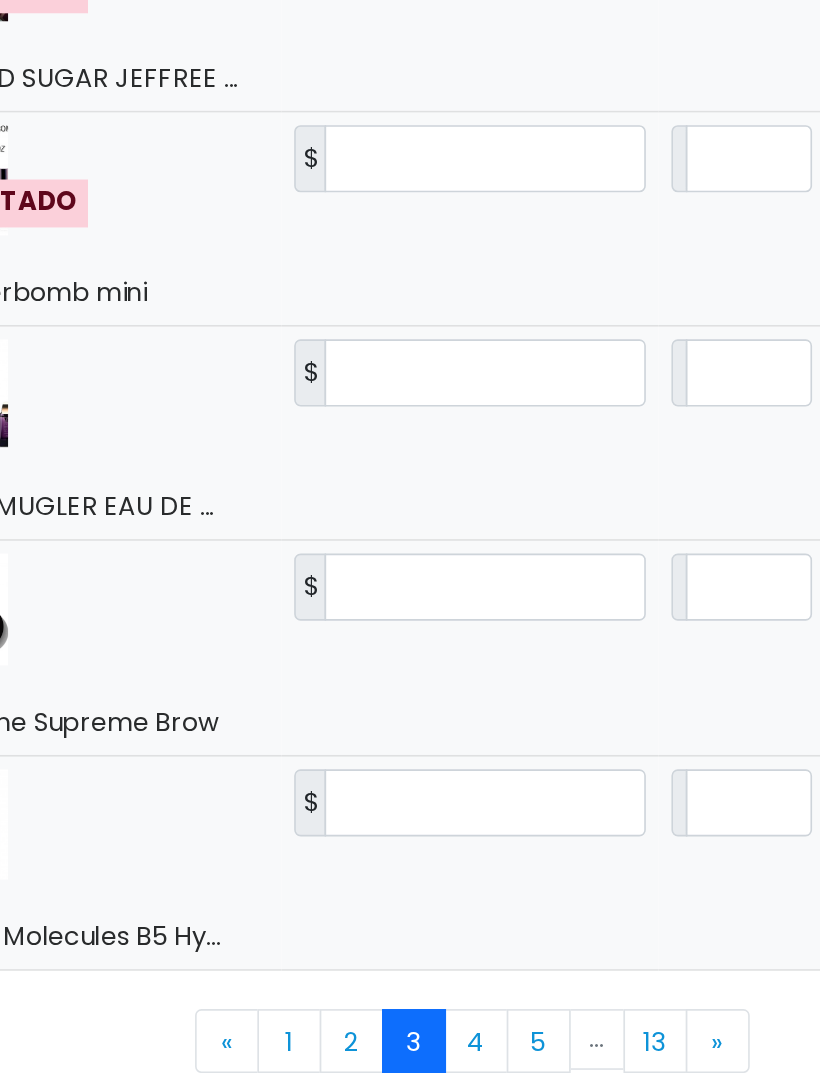 click on "1" at bounding box center [263, 1053] 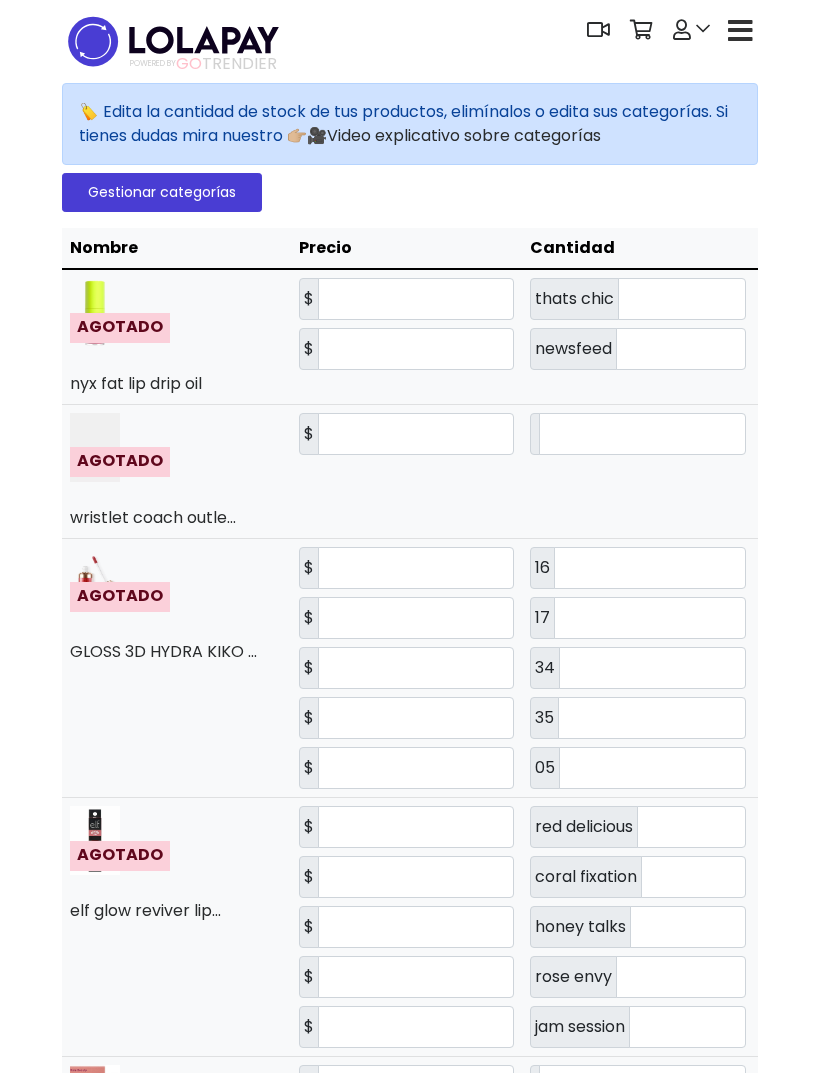 scroll, scrollTop: 0, scrollLeft: 0, axis: both 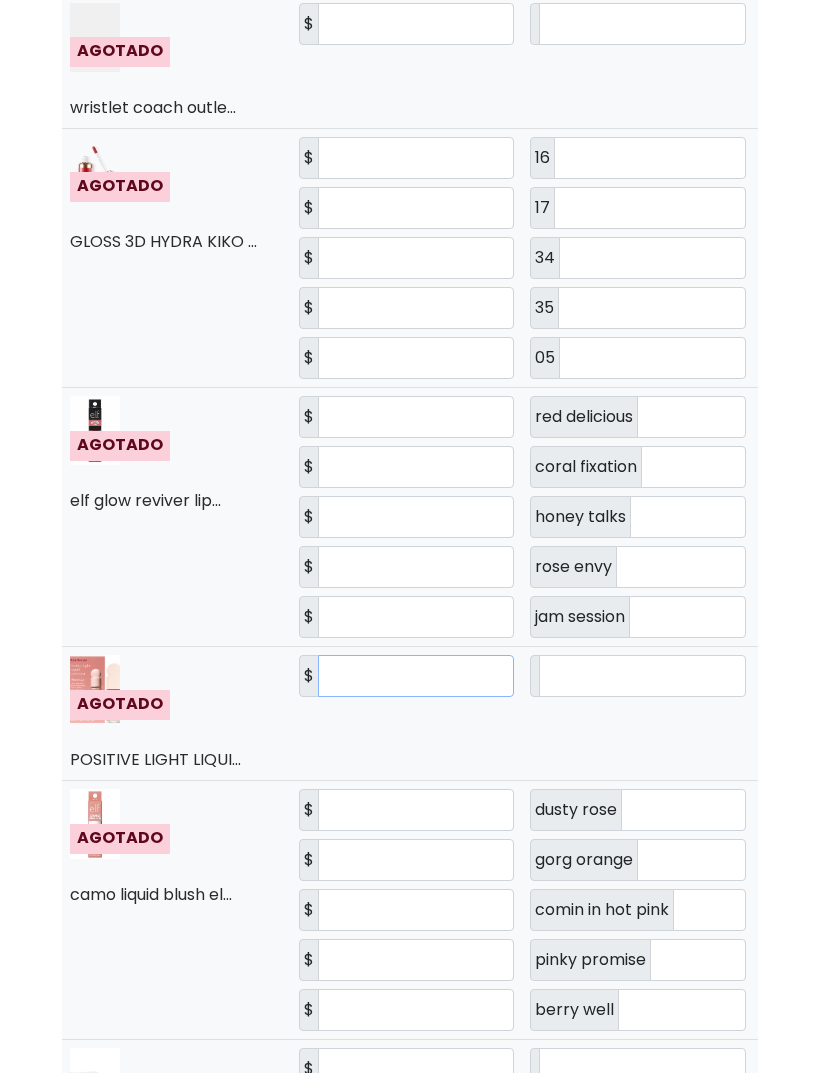 click on "***" at bounding box center (416, 677) 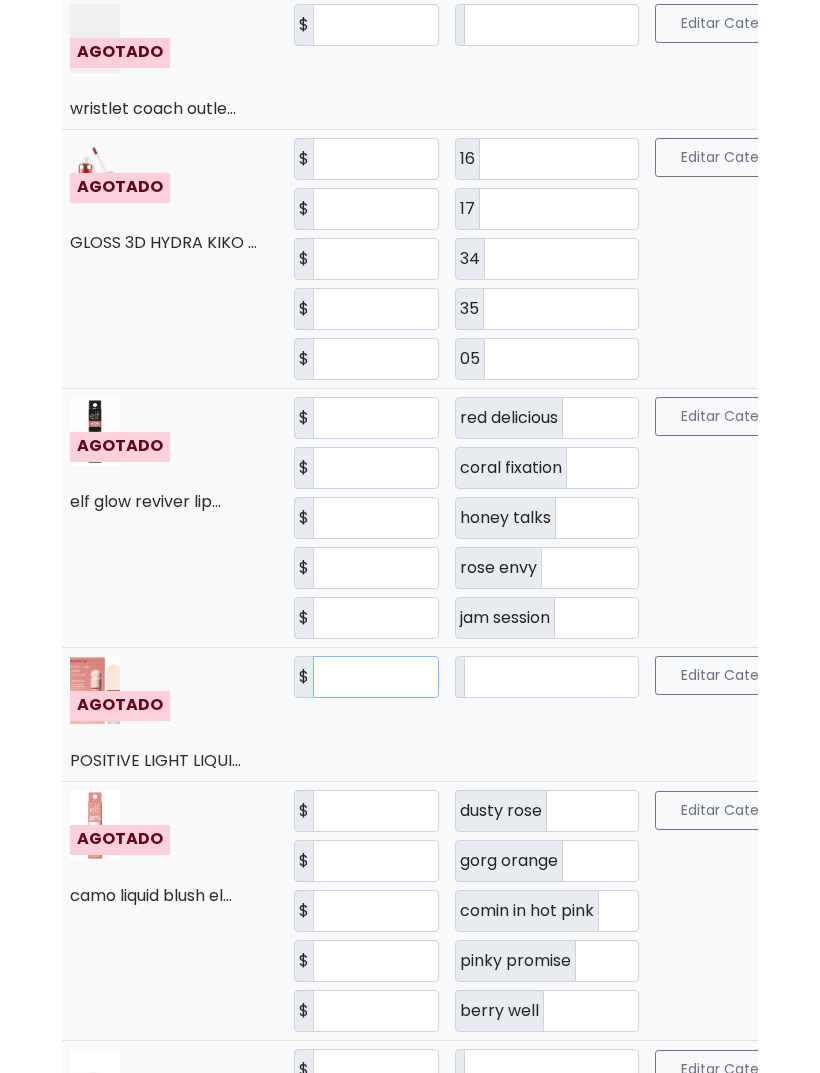 type on "*" 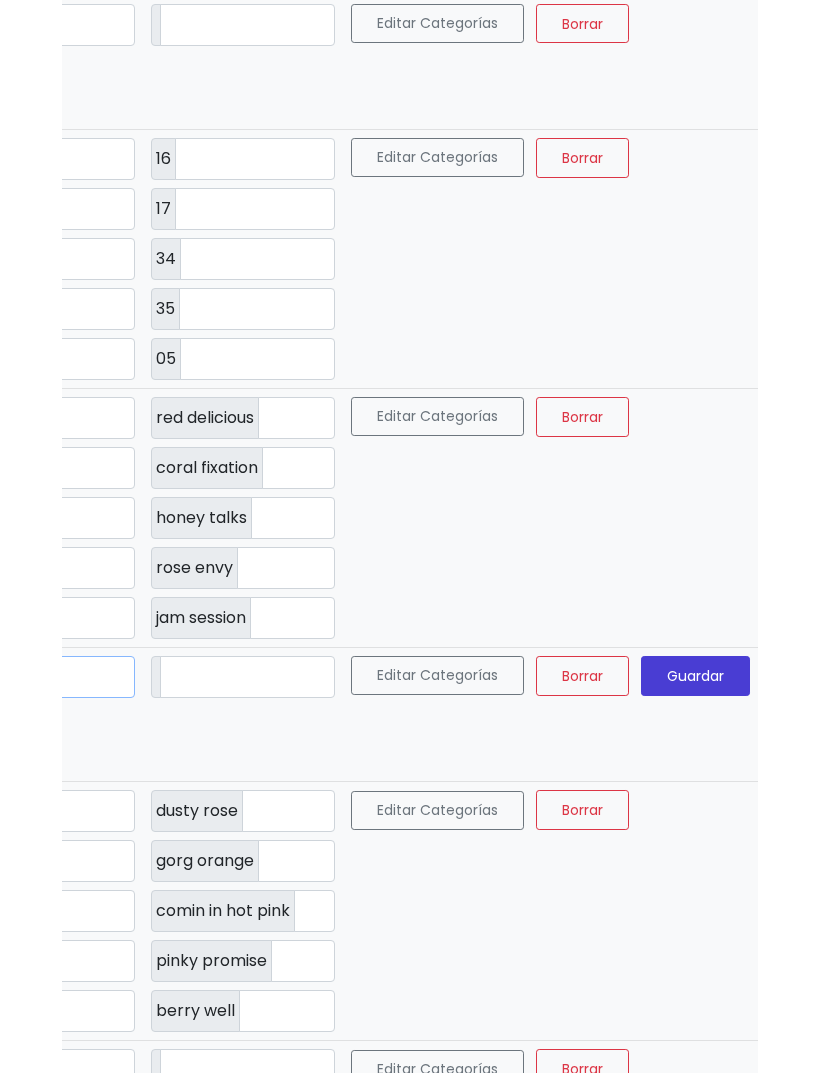 scroll, scrollTop: 1, scrollLeft: 304, axis: both 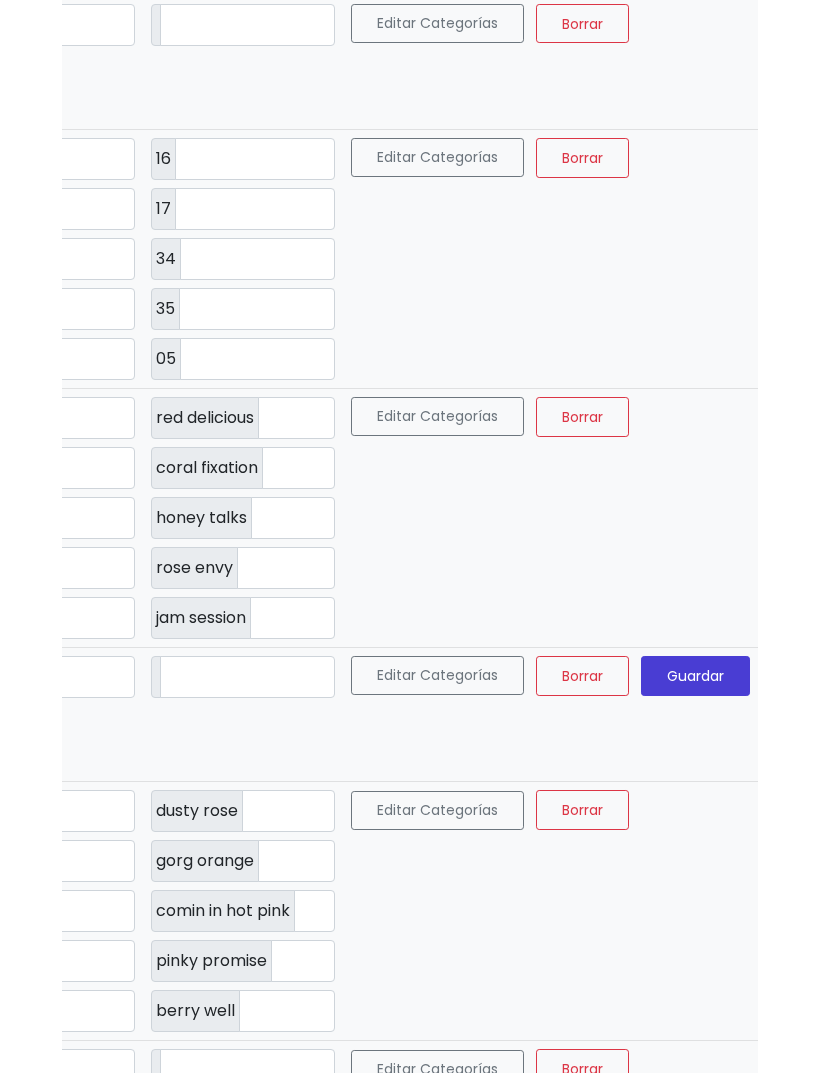 click on "Guardar" at bounding box center [695, 676] 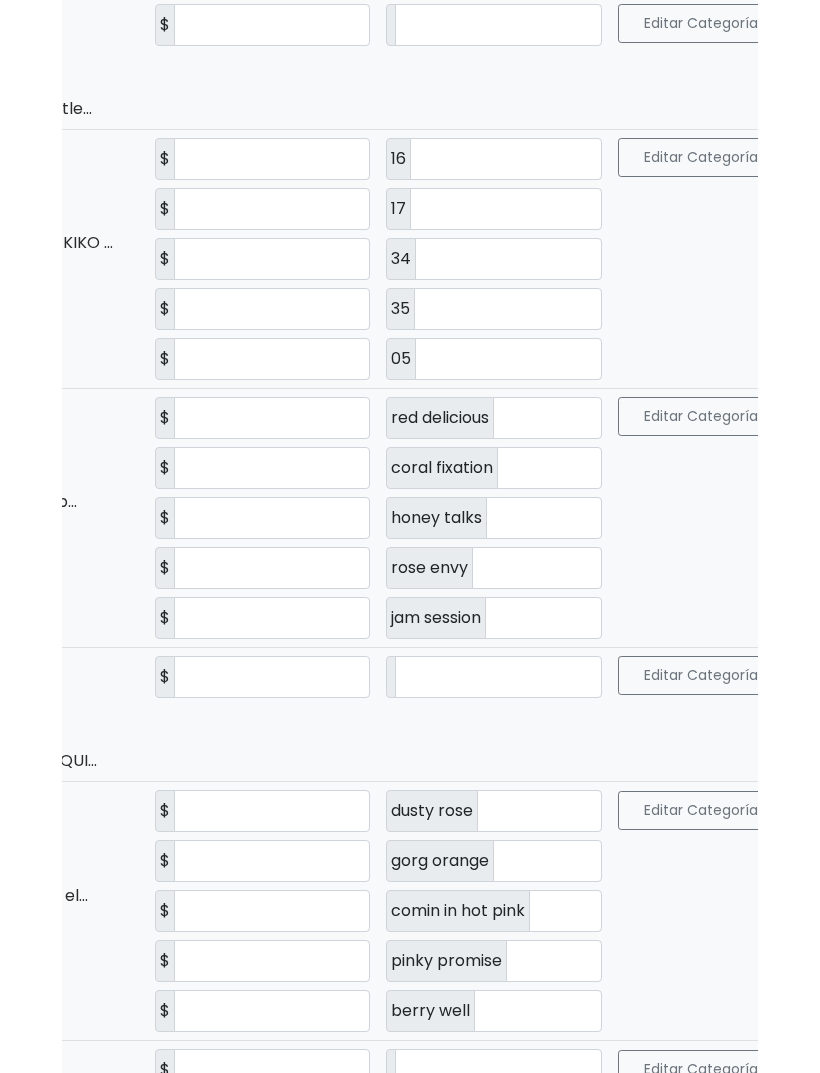 scroll, scrollTop: 0, scrollLeft: 144, axis: horizontal 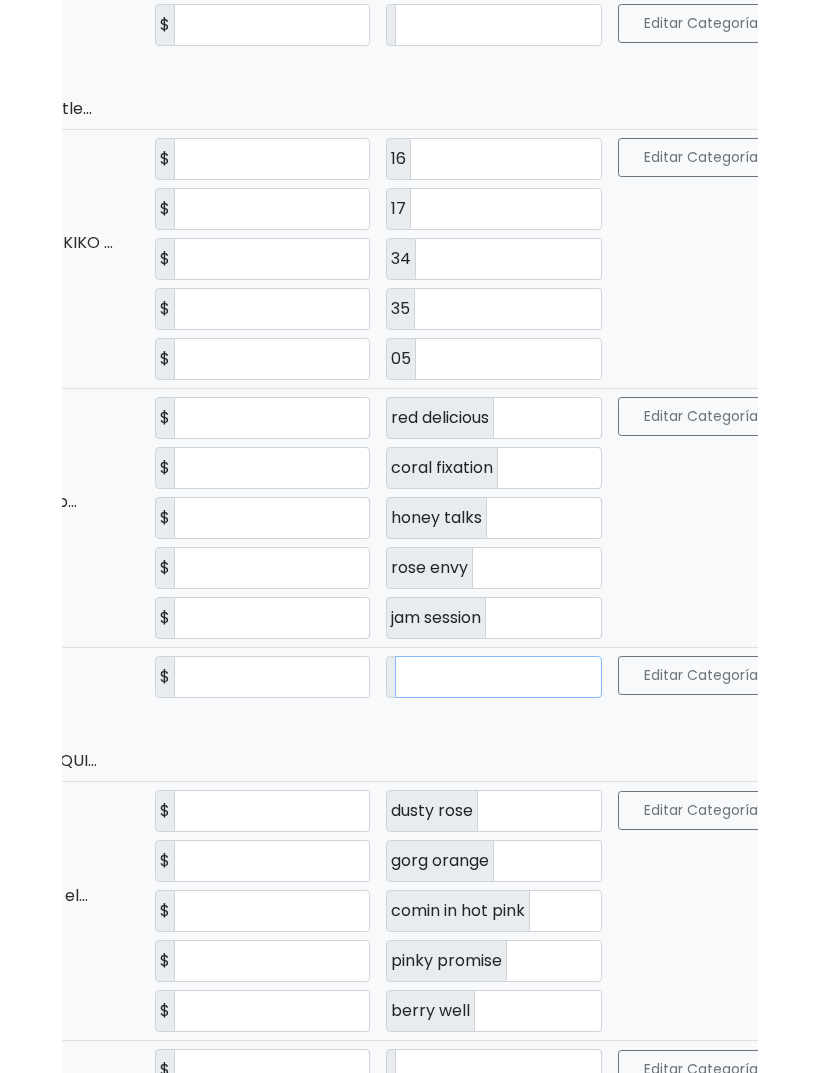 click on "*" at bounding box center [498, 677] 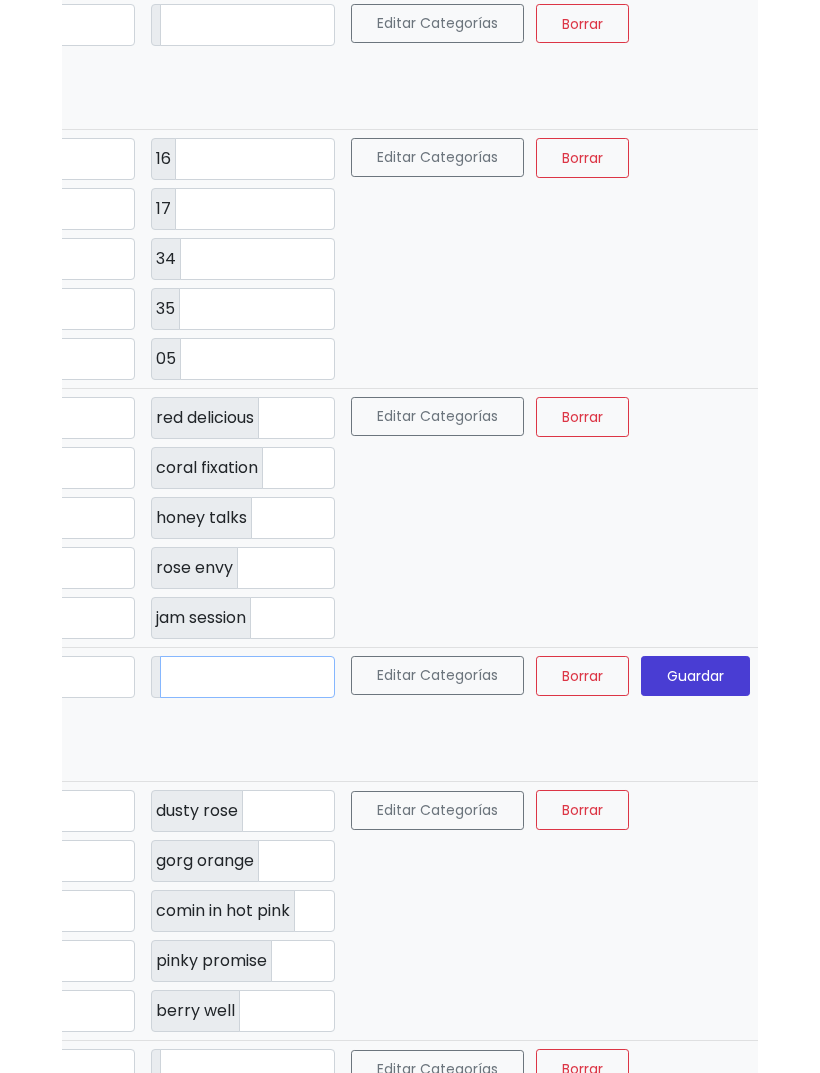 scroll, scrollTop: 1, scrollLeft: 304, axis: both 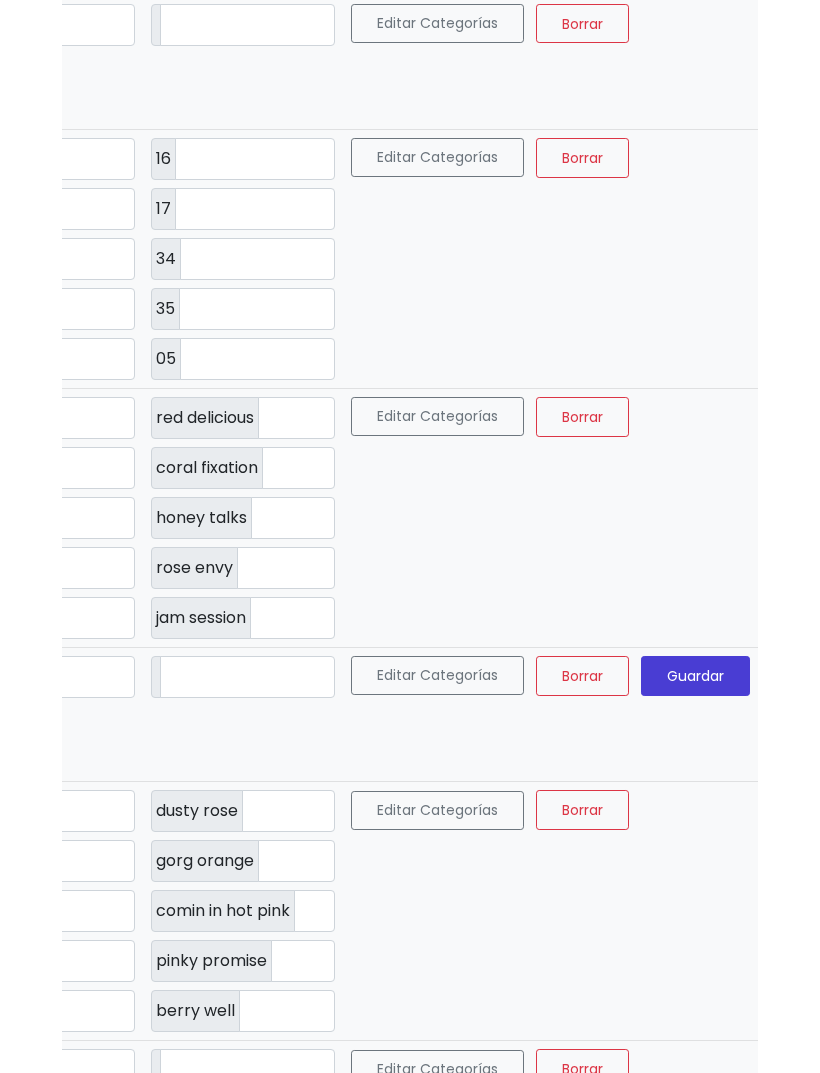 click on "Guardar" at bounding box center [695, 676] 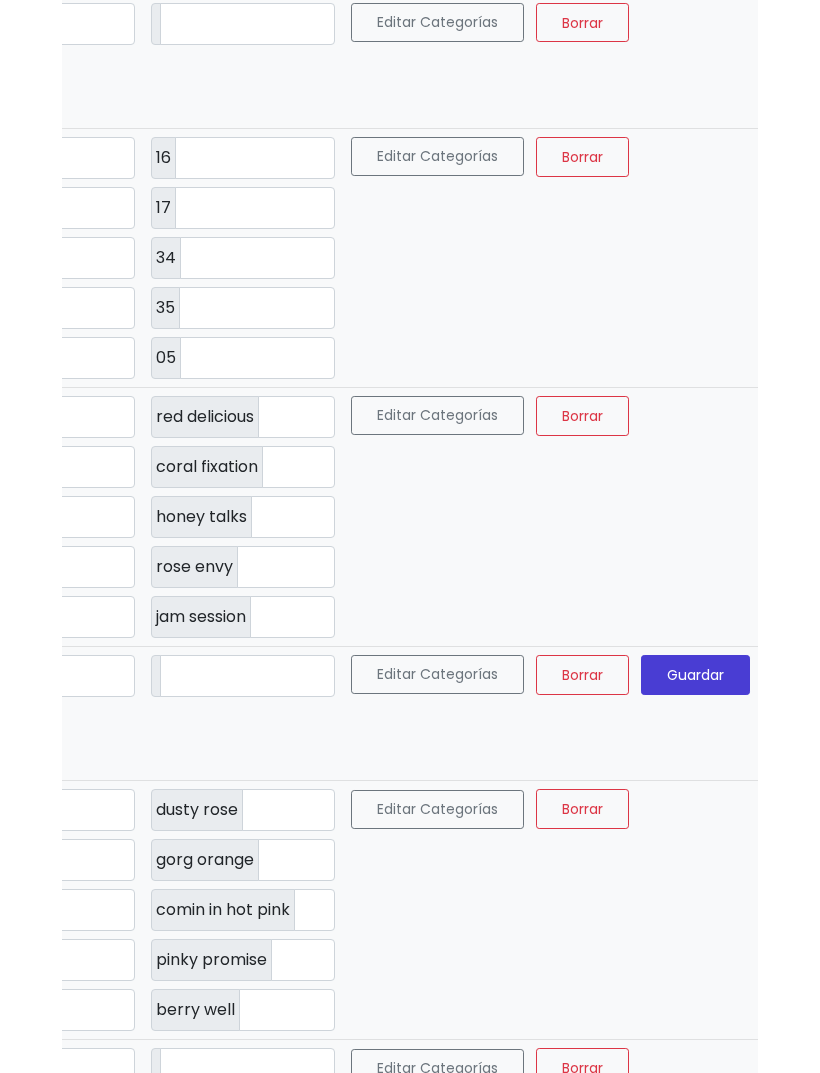 scroll, scrollTop: 409, scrollLeft: 0, axis: vertical 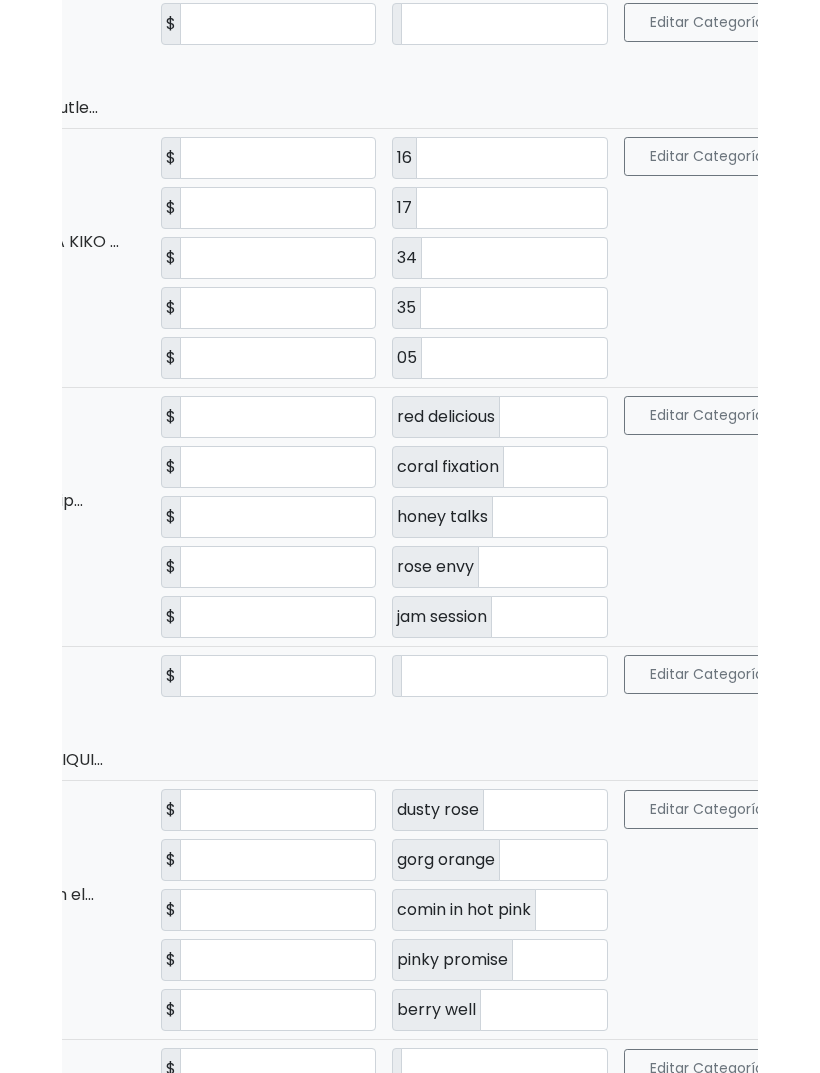 click on "Editar Categorías" at bounding box center (710, 674) 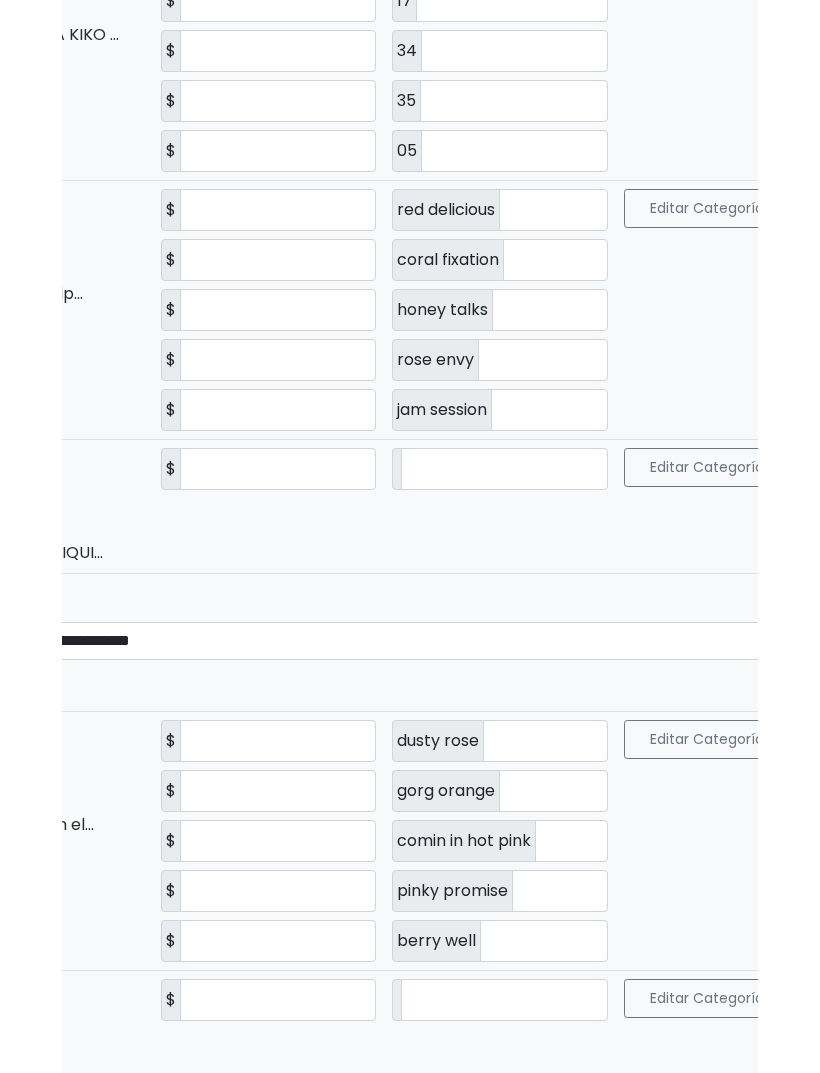 scroll, scrollTop: 635, scrollLeft: 0, axis: vertical 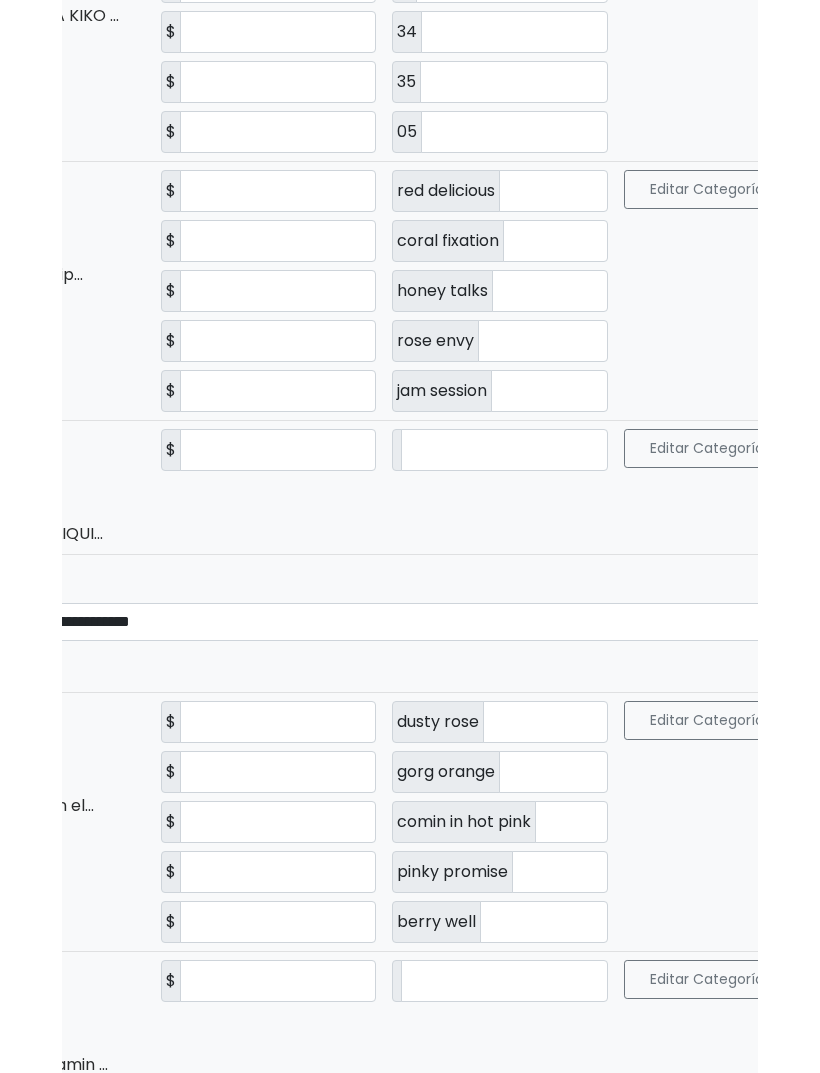 click on "Maquillaje  ×" at bounding box center (424, 586) 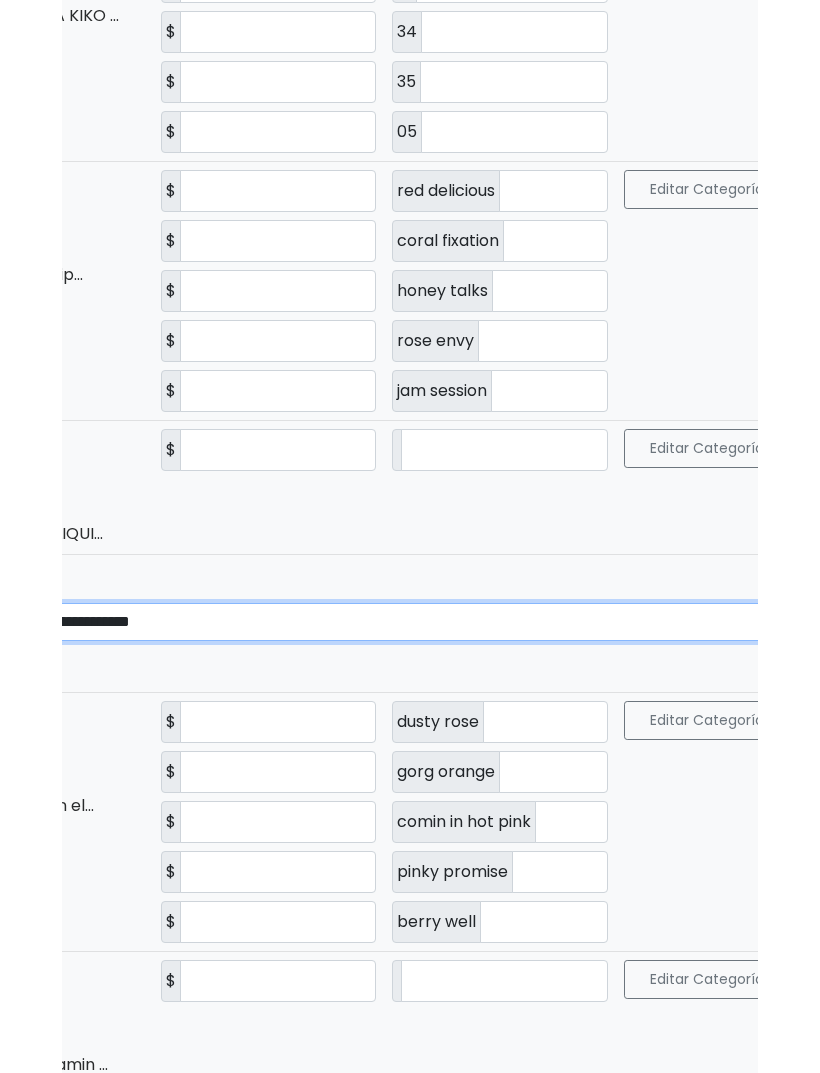click on "**********" at bounding box center [424, 622] 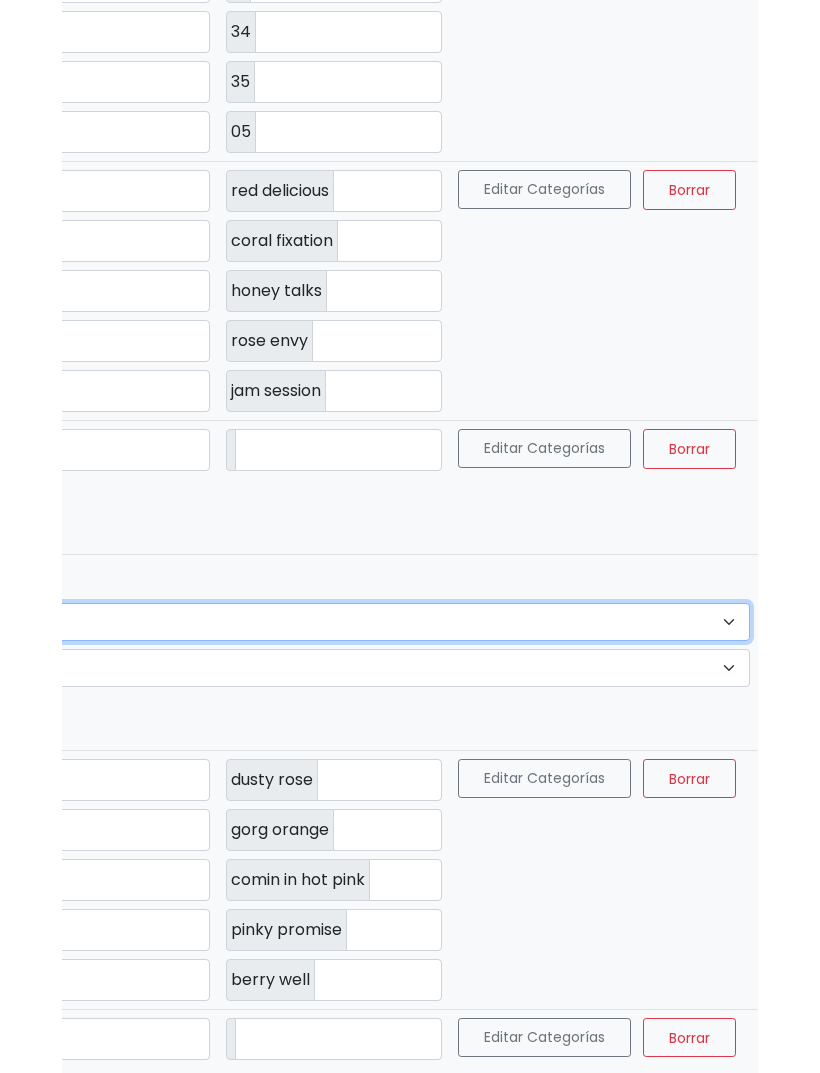 scroll, scrollTop: 1, scrollLeft: 304, axis: both 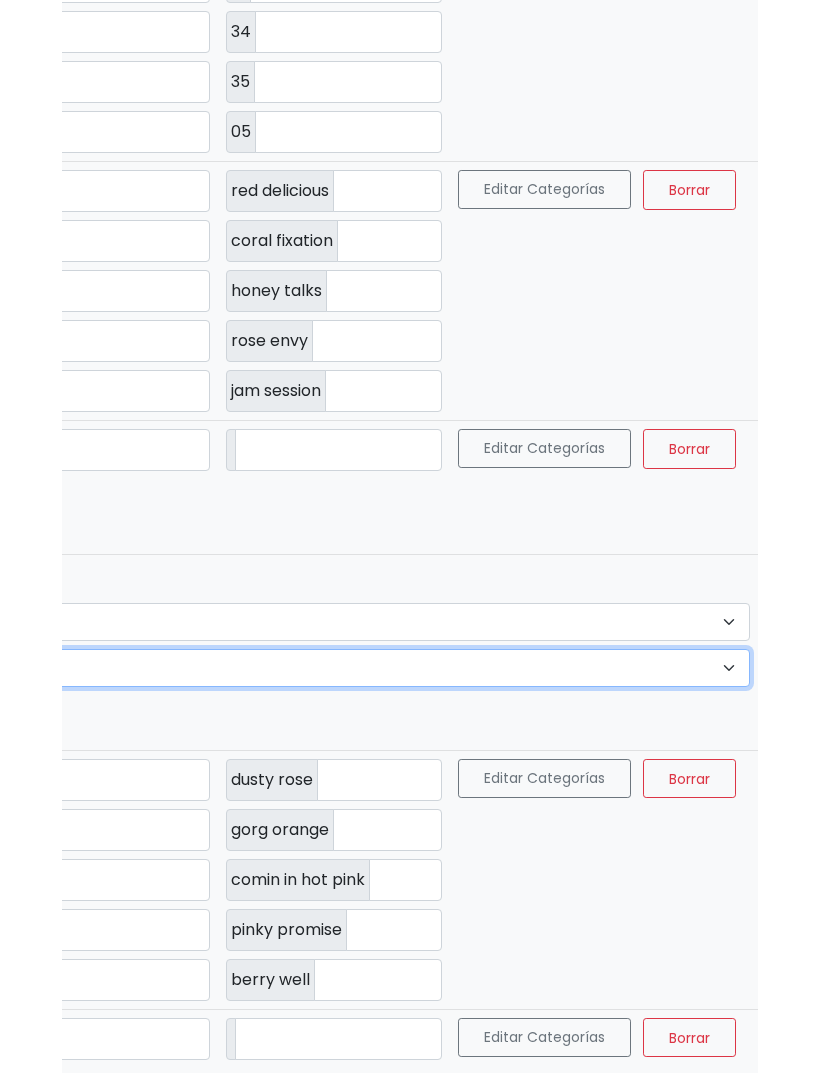 click on "**********" at bounding box center [258, 668] 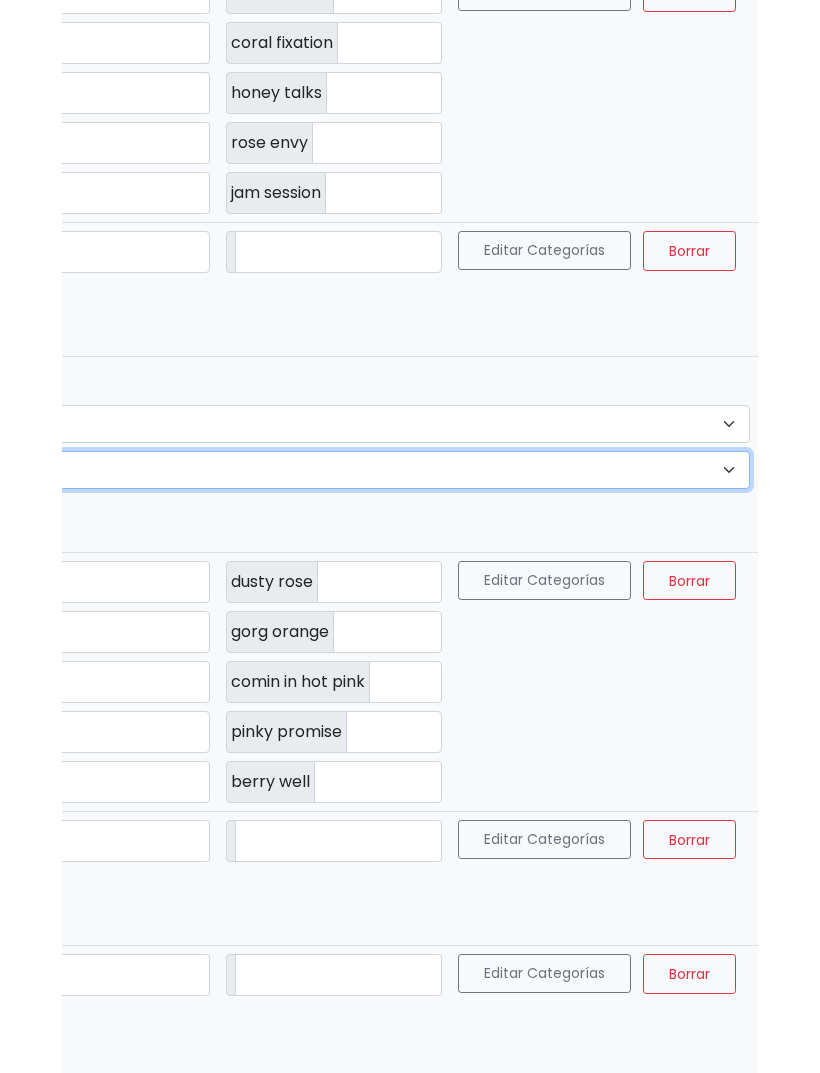 scroll, scrollTop: 852, scrollLeft: 0, axis: vertical 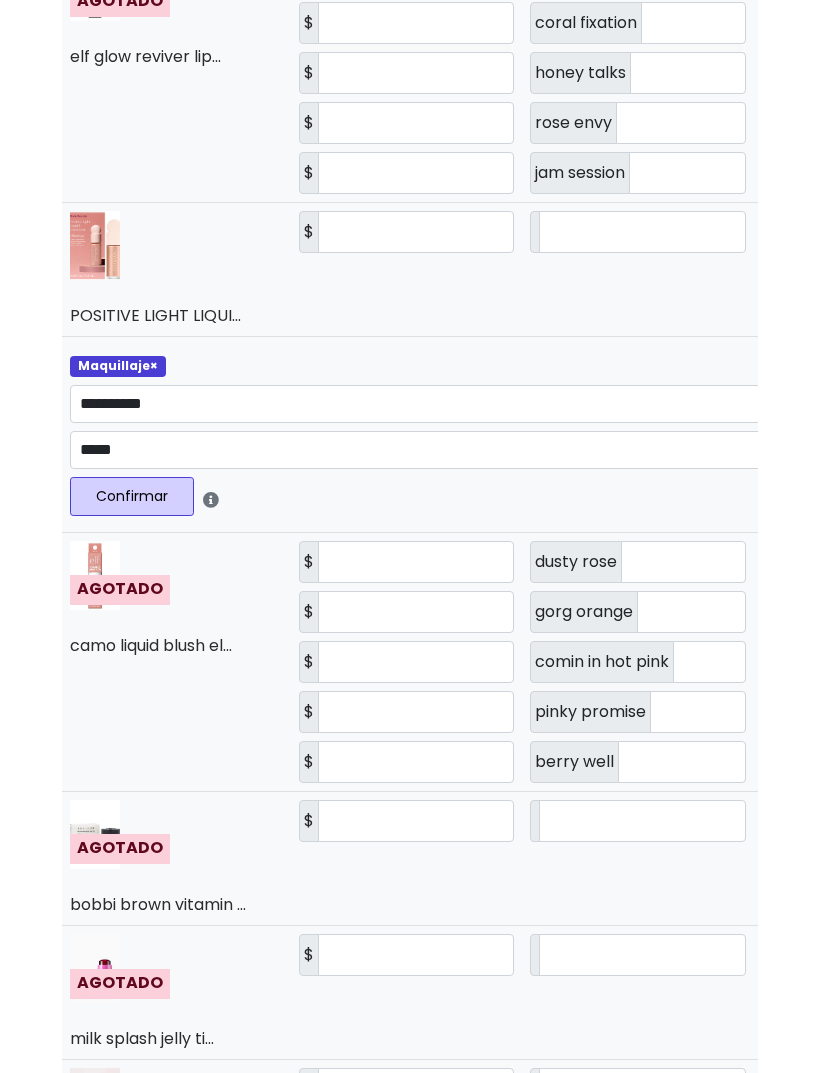 click on "Confirmar" at bounding box center [132, 497] 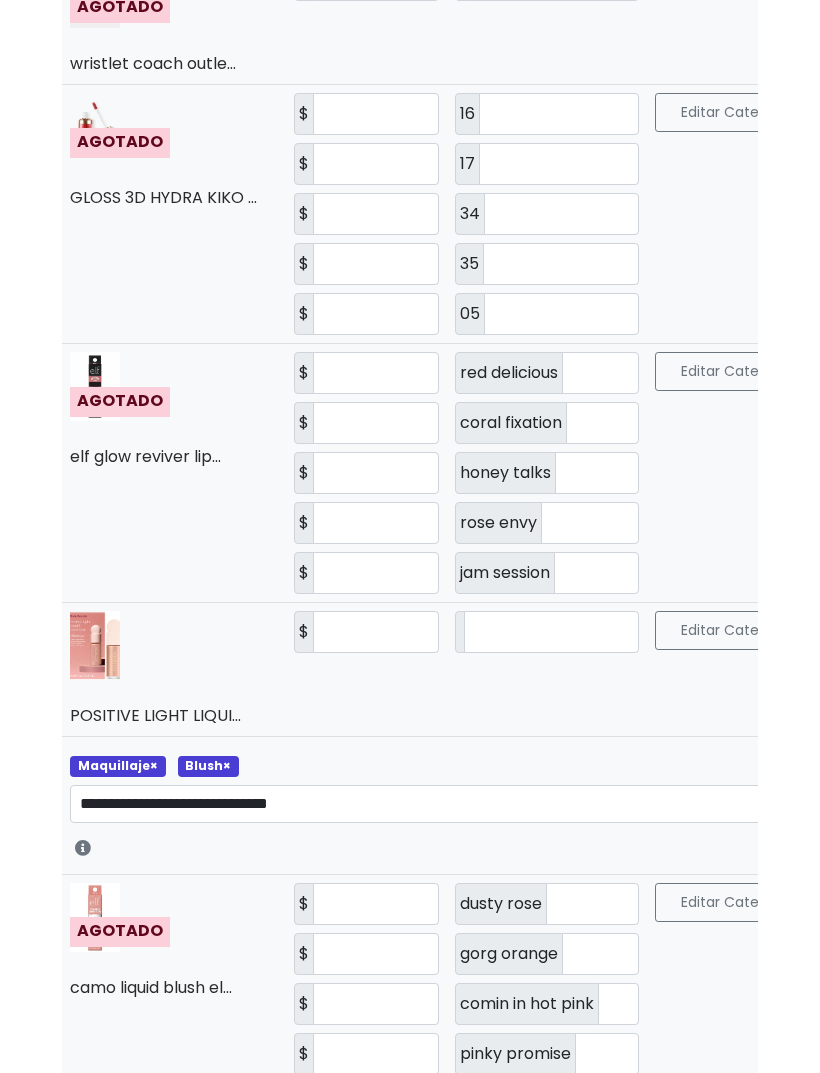 scroll, scrollTop: 0, scrollLeft: 0, axis: both 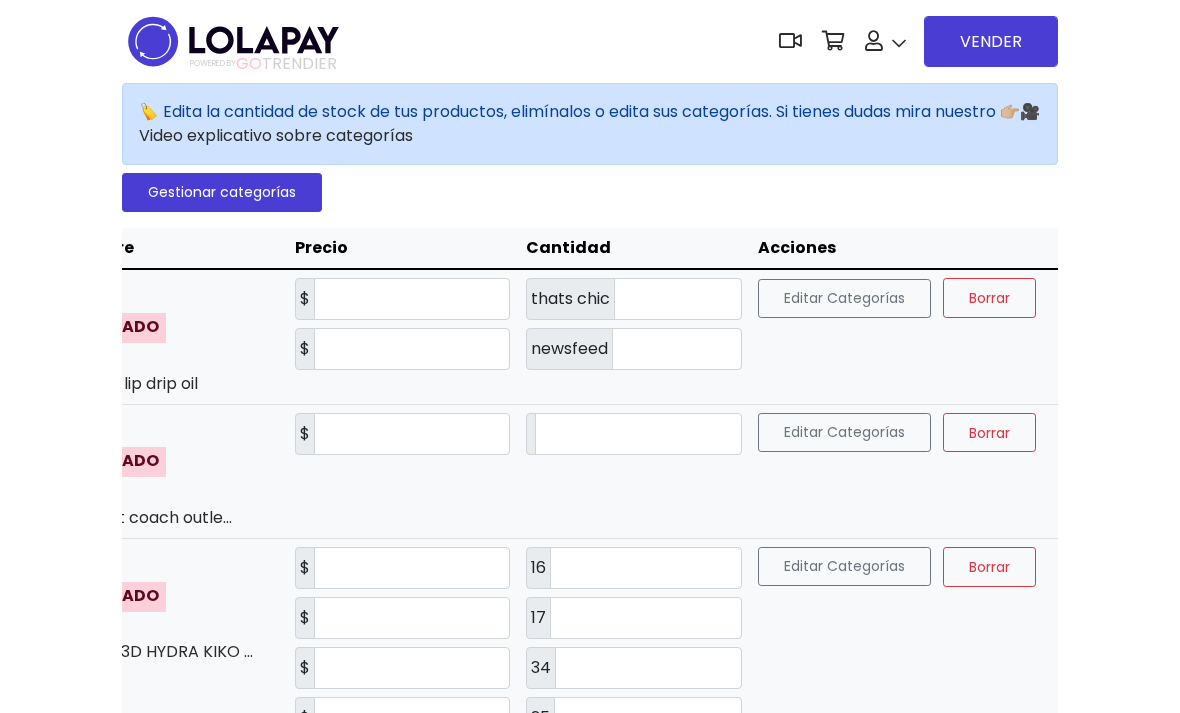 click on "Mis pedidos" at bounding box center (942, 495) 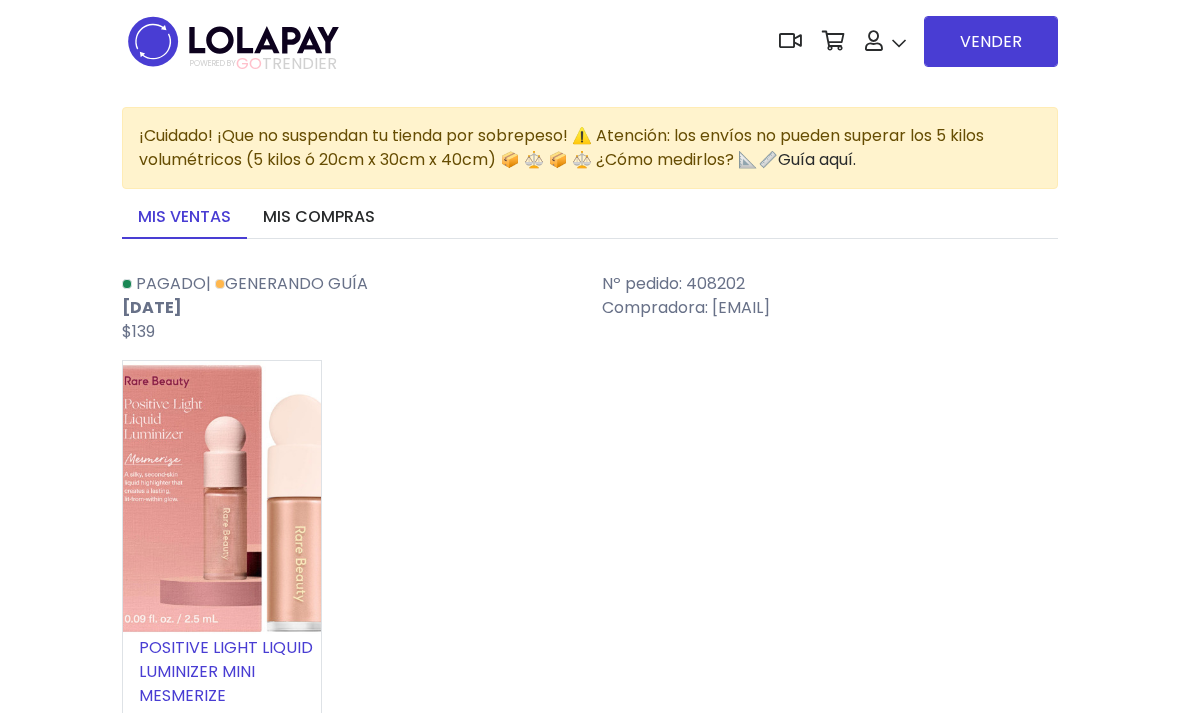 scroll, scrollTop: 0, scrollLeft: 0, axis: both 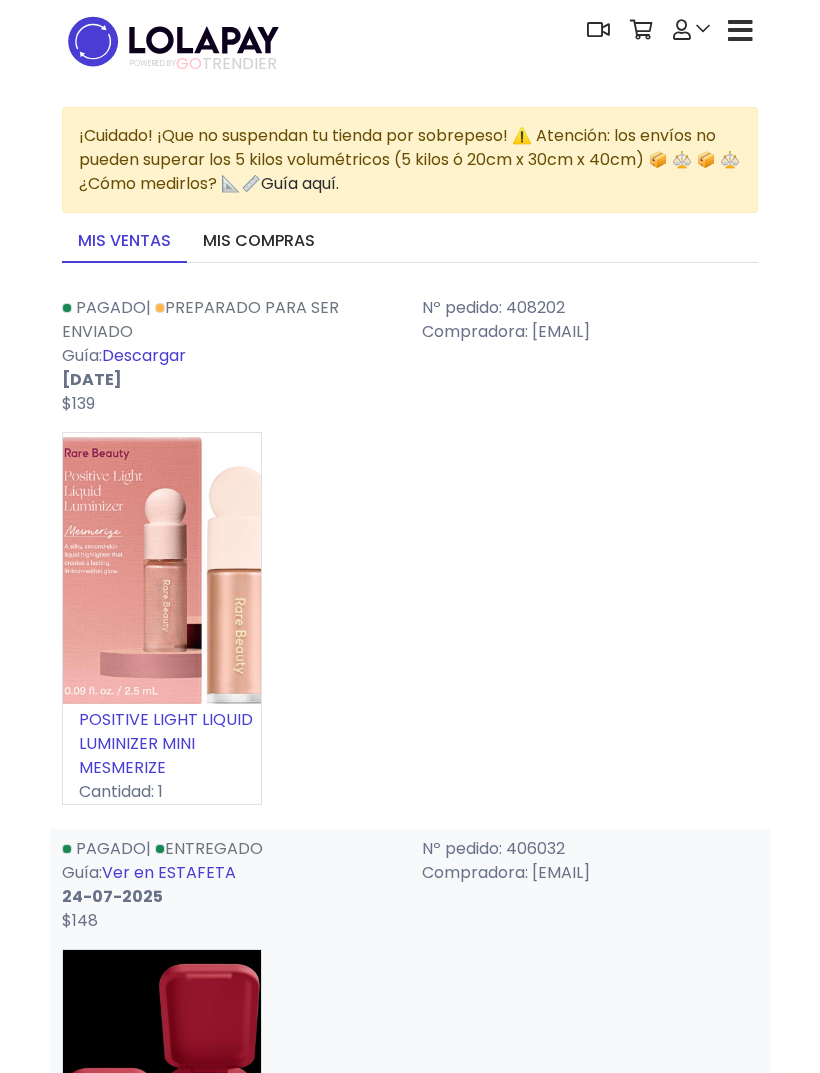 click on "Descargar" at bounding box center [144, 355] 